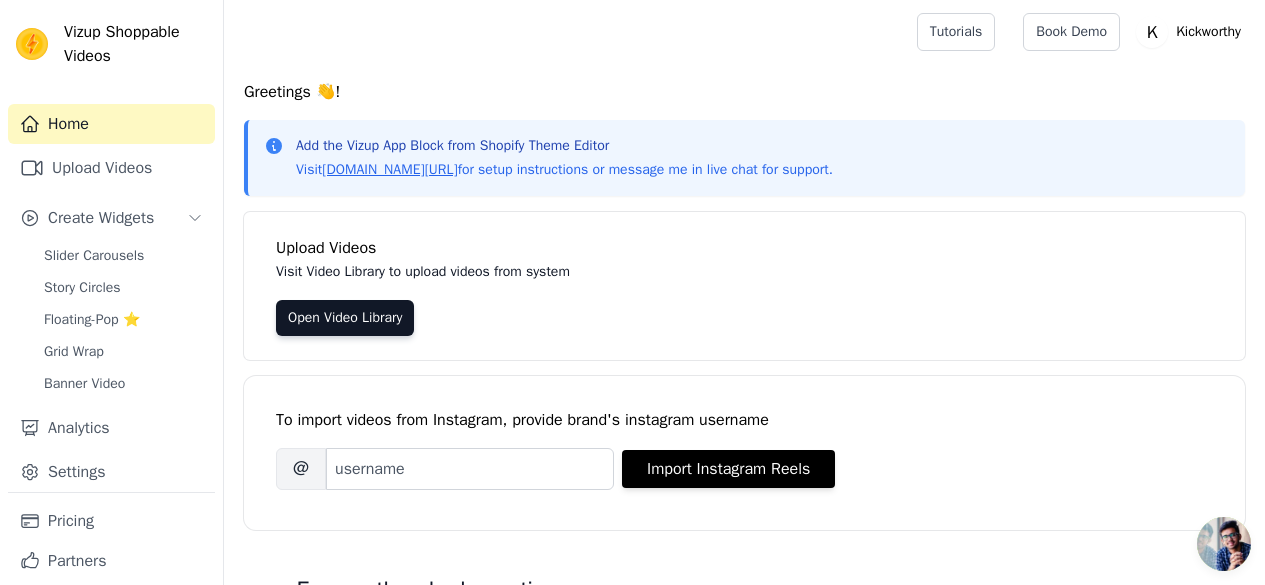 scroll, scrollTop: 0, scrollLeft: 0, axis: both 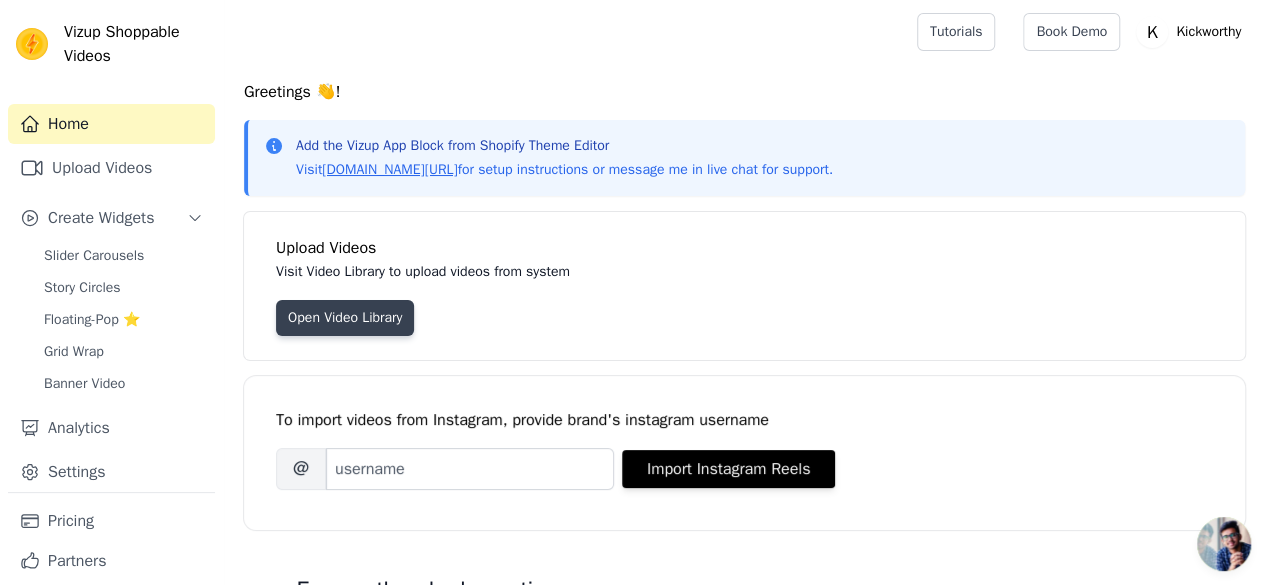 click on "Open Video Library" at bounding box center (345, 318) 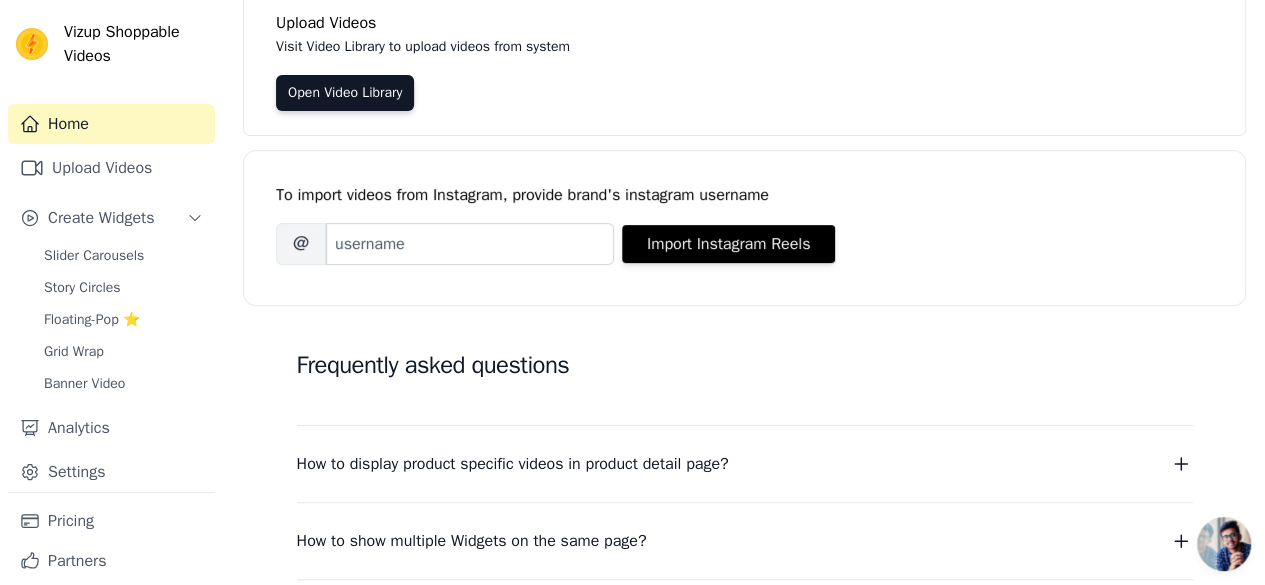 scroll, scrollTop: 534, scrollLeft: 0, axis: vertical 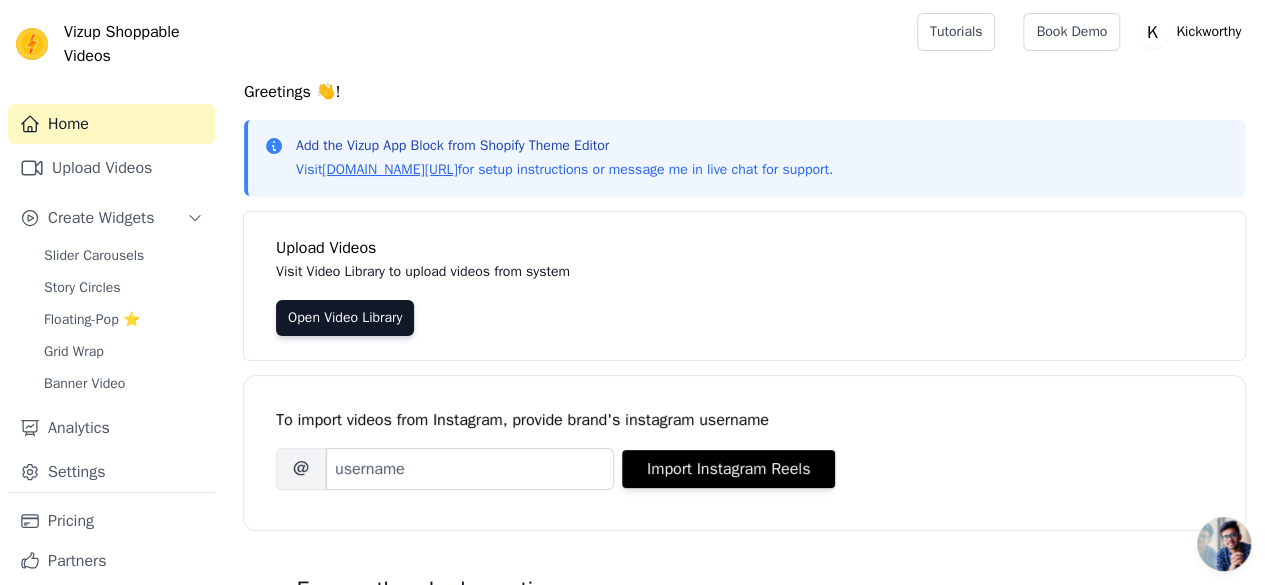 click on "Vizup Shoppable Videos" at bounding box center (111, 44) 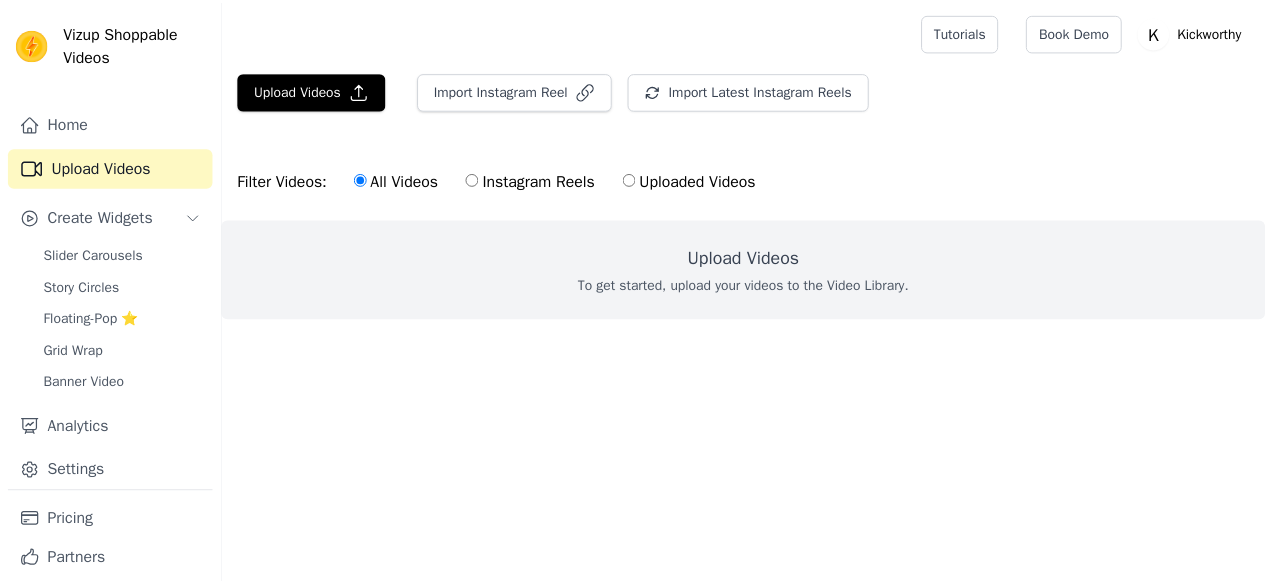 scroll, scrollTop: 0, scrollLeft: 0, axis: both 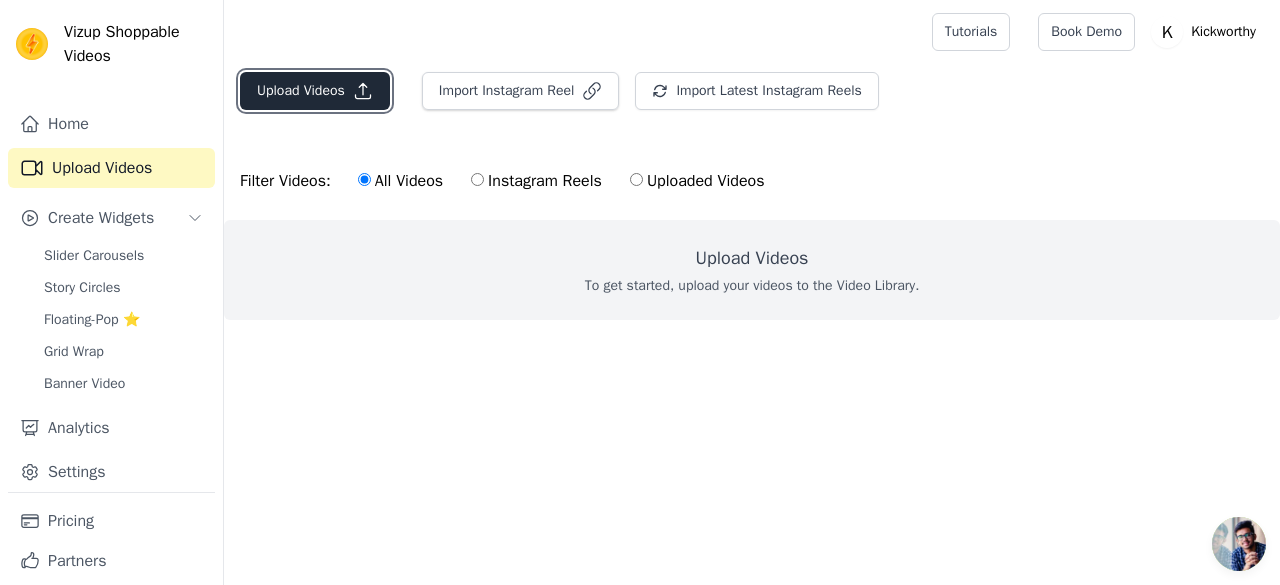 click on "Upload Videos" at bounding box center (315, 91) 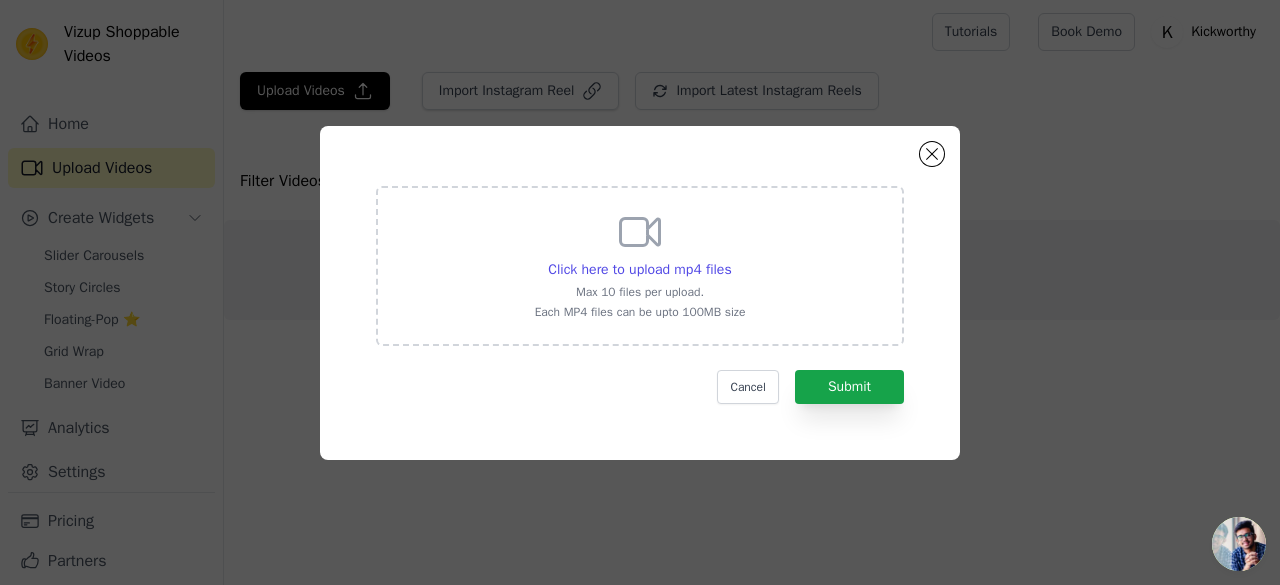 click on "Click here to upload mp4 files     Max 10 files per upload.   Each MP4 files can be upto 100MB size" at bounding box center (640, 264) 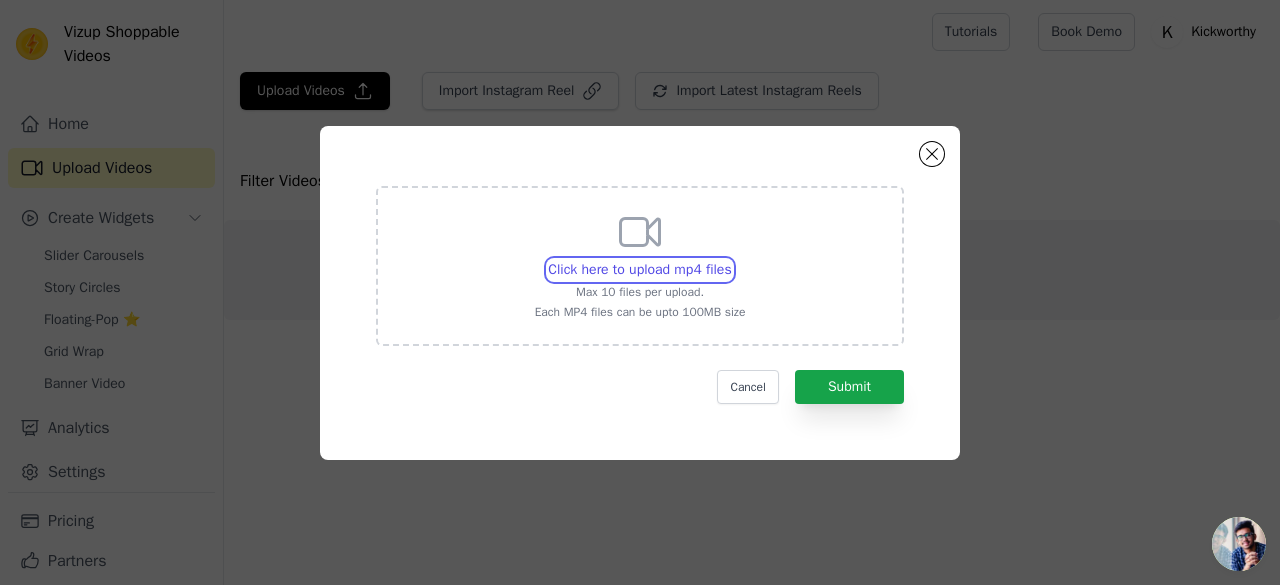 click on "Click here to upload mp4 files     Max 10 files per upload.   Each MP4 files can be upto 100MB size" at bounding box center [731, 259] 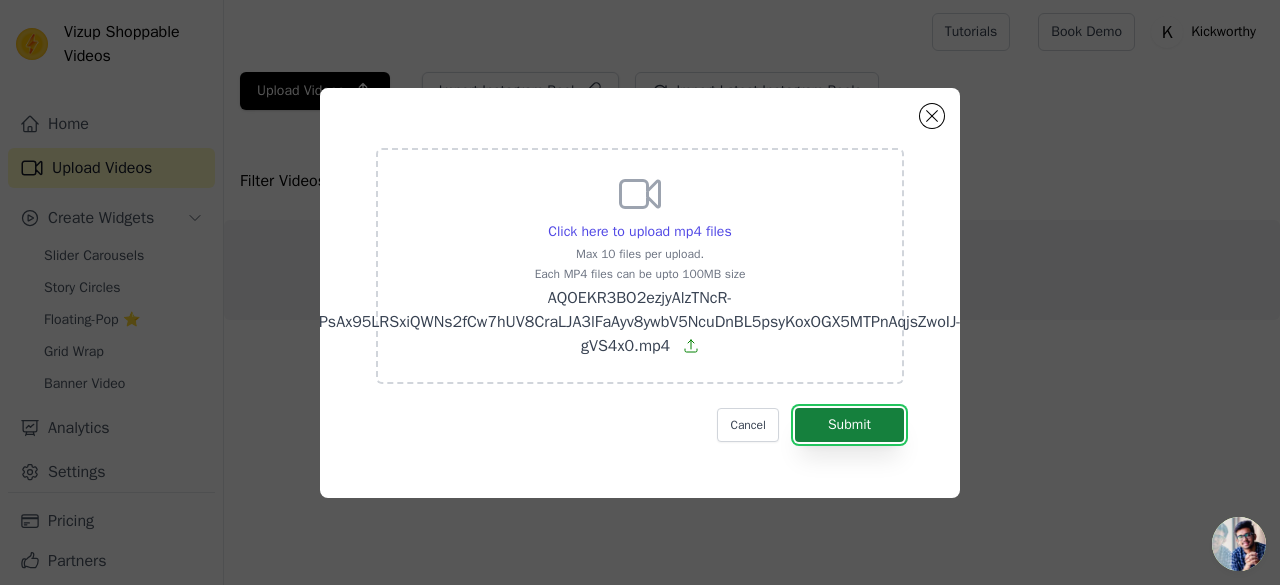 click on "Submit" at bounding box center (849, 425) 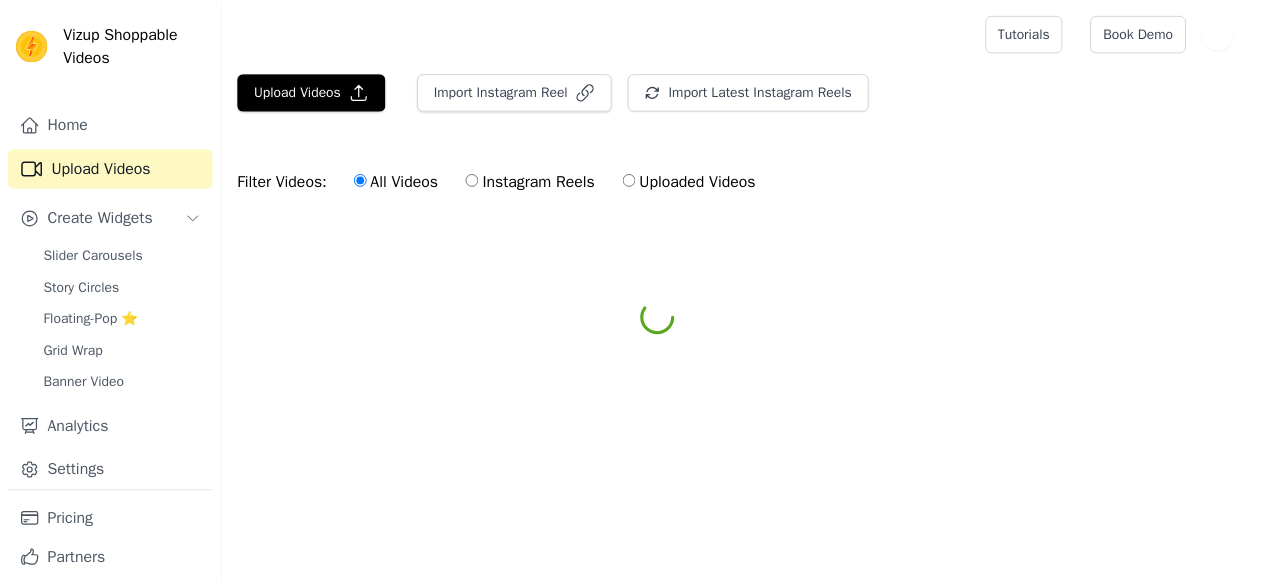scroll, scrollTop: 0, scrollLeft: 0, axis: both 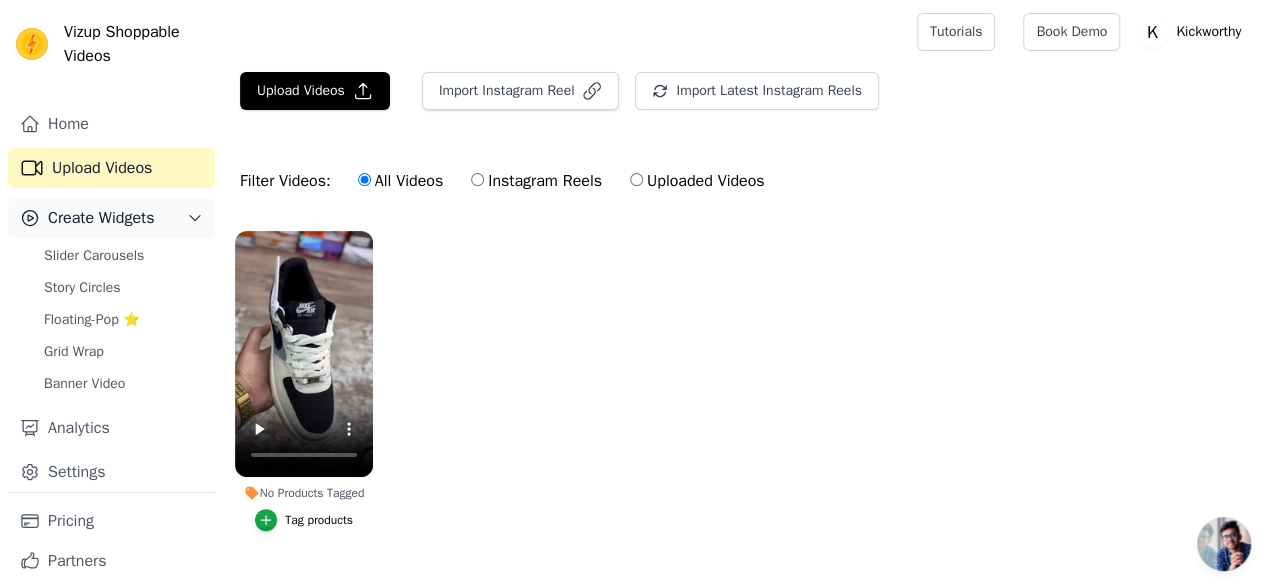 click on "Create Widgets" at bounding box center (101, 218) 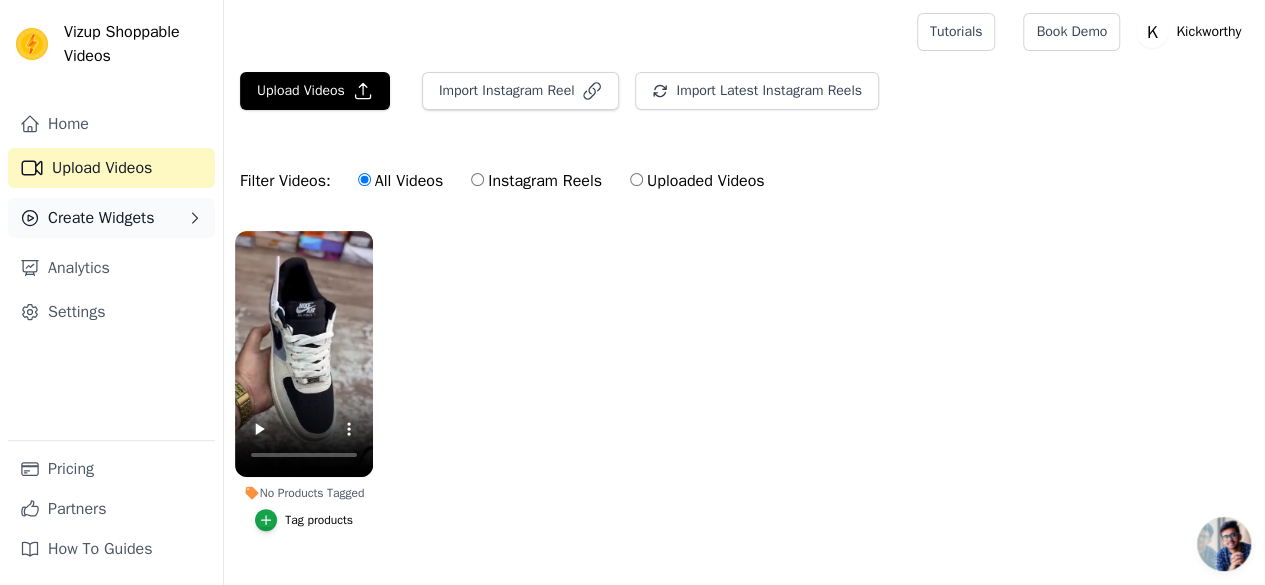 click on "Create Widgets" at bounding box center (101, 218) 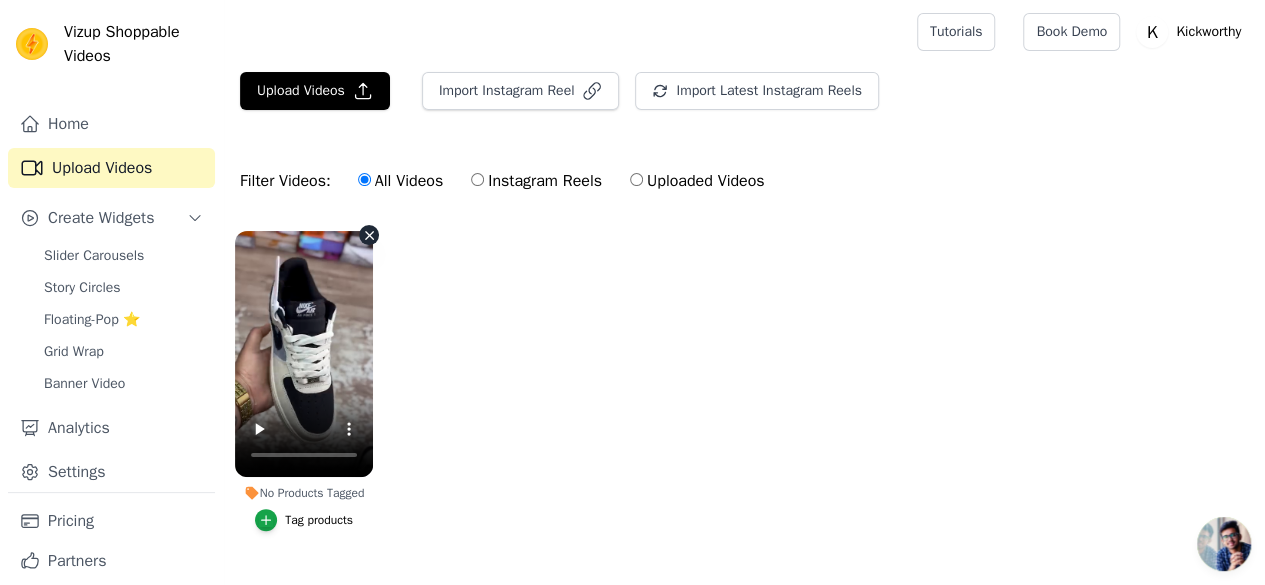 scroll, scrollTop: 41, scrollLeft: 0, axis: vertical 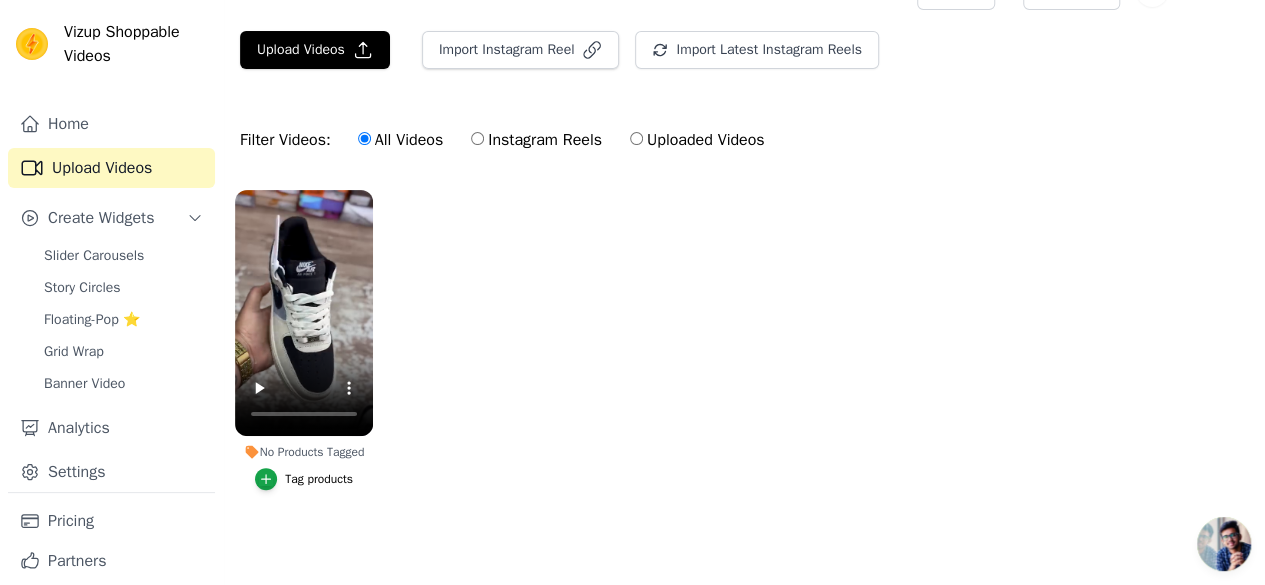 click on "Tag products" at bounding box center (319, 479) 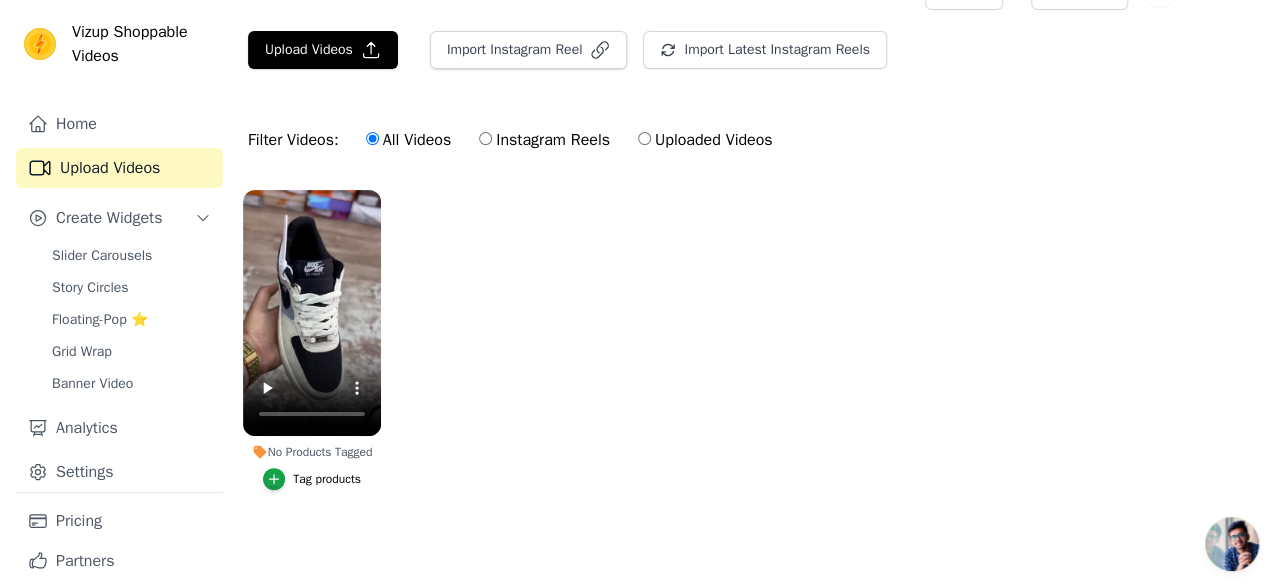 scroll, scrollTop: 0, scrollLeft: 0, axis: both 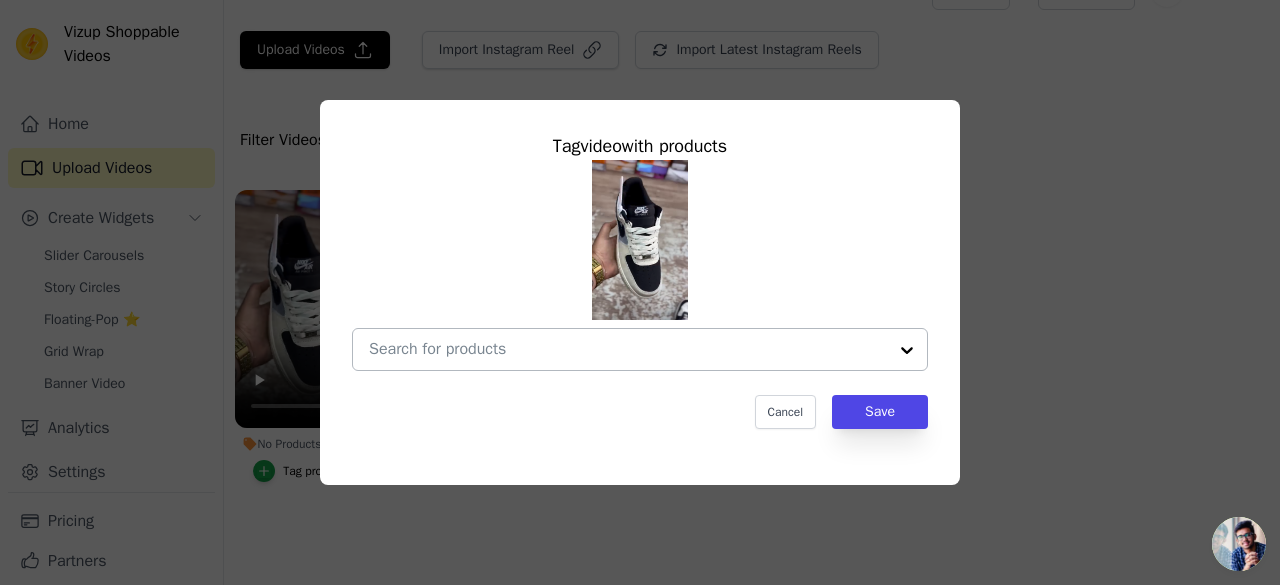 click on "No Products Tagged     Tag  video  with products                         Cancel   Save     Tag products" at bounding box center (628, 349) 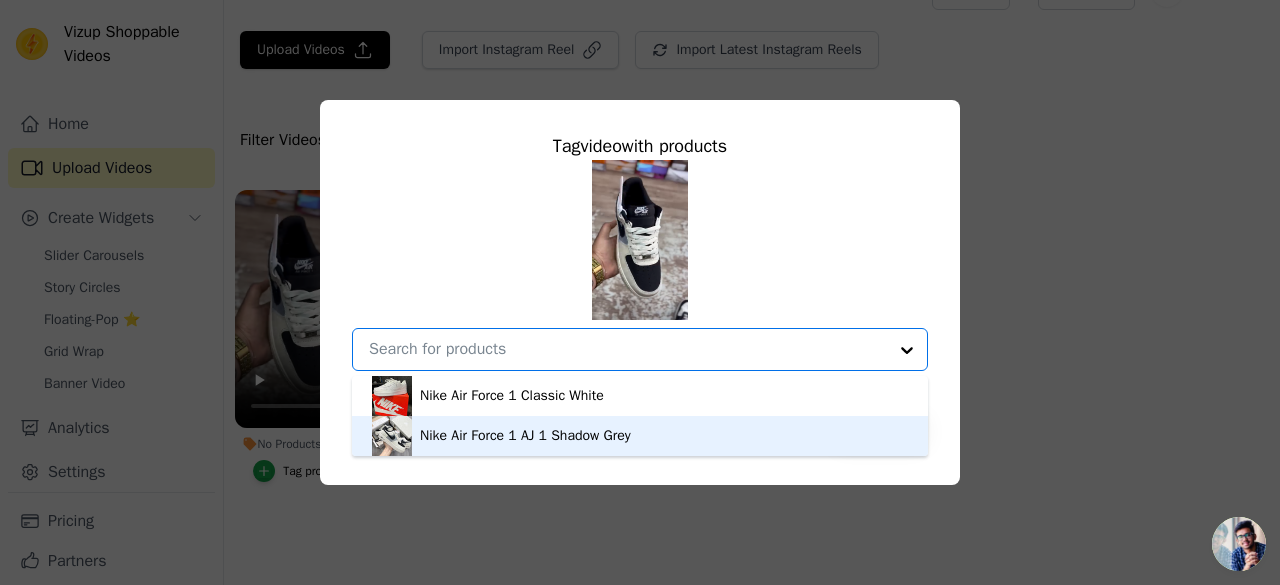 click on "Nike Air Force 1 AJ 1 Shadow Grey" at bounding box center [640, 436] 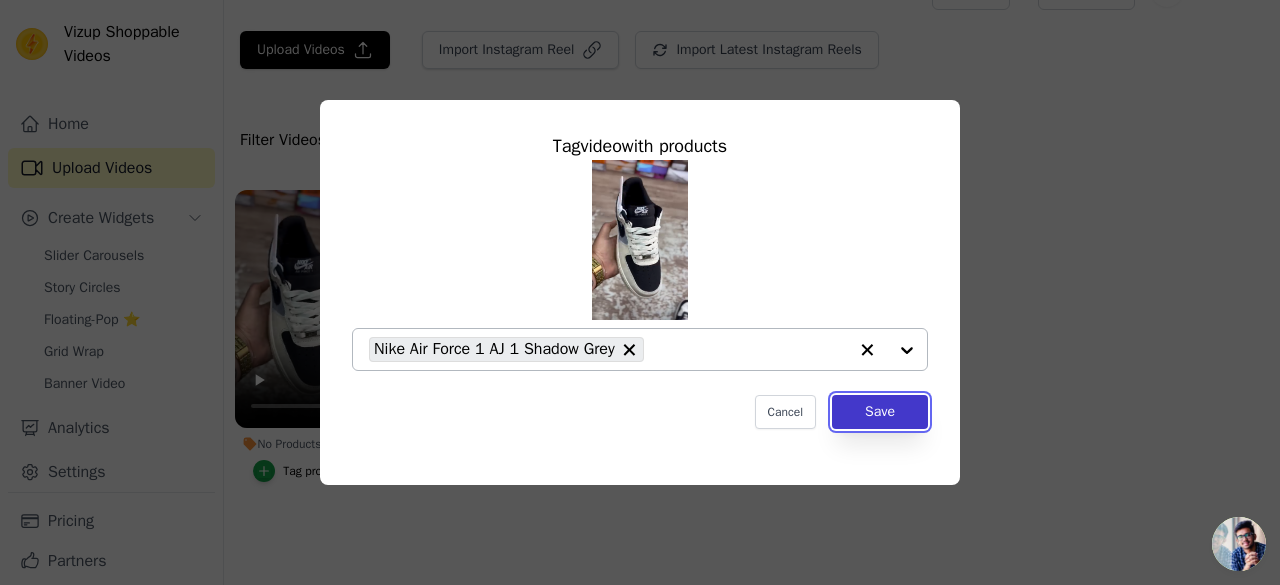click on "Save" at bounding box center [880, 412] 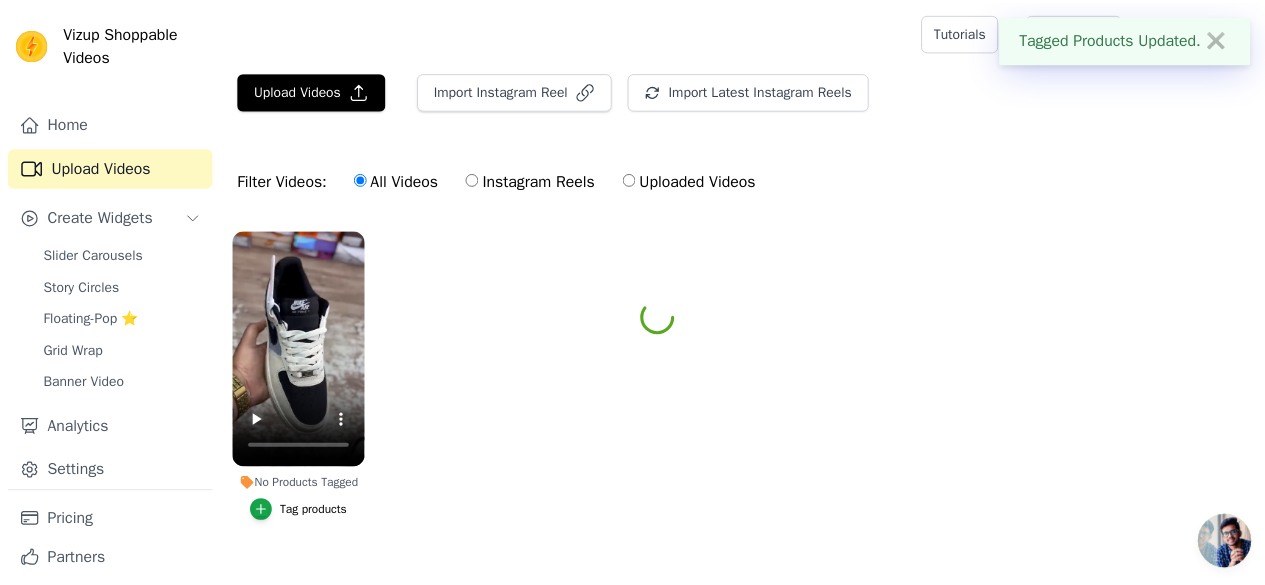 scroll, scrollTop: 41, scrollLeft: 0, axis: vertical 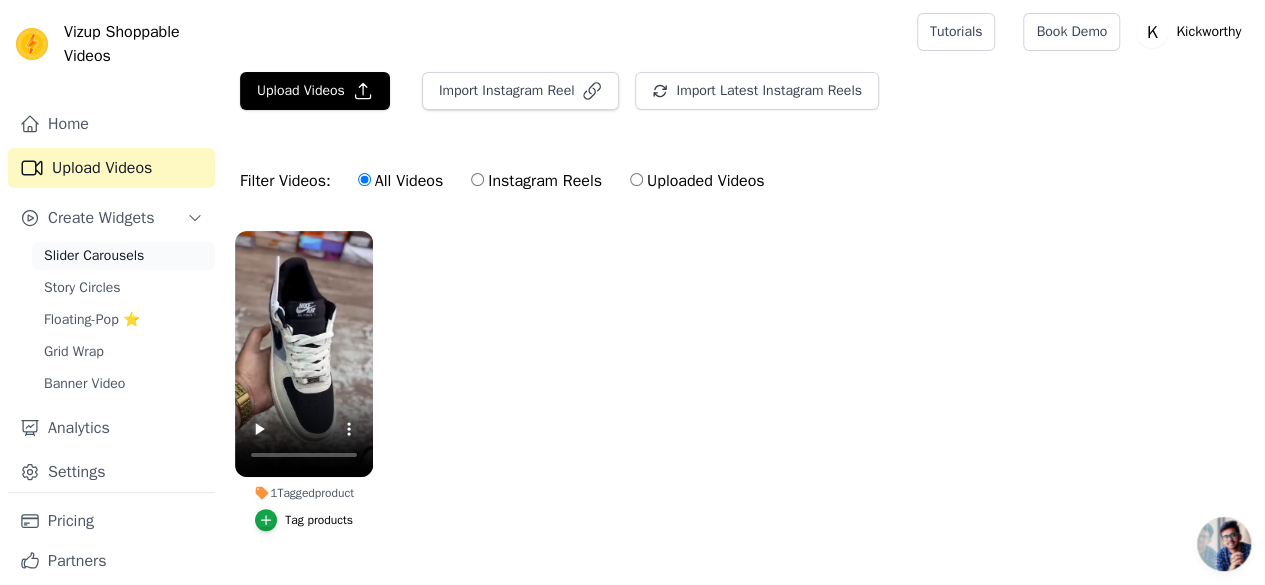 click on "Slider Carousels" at bounding box center [94, 256] 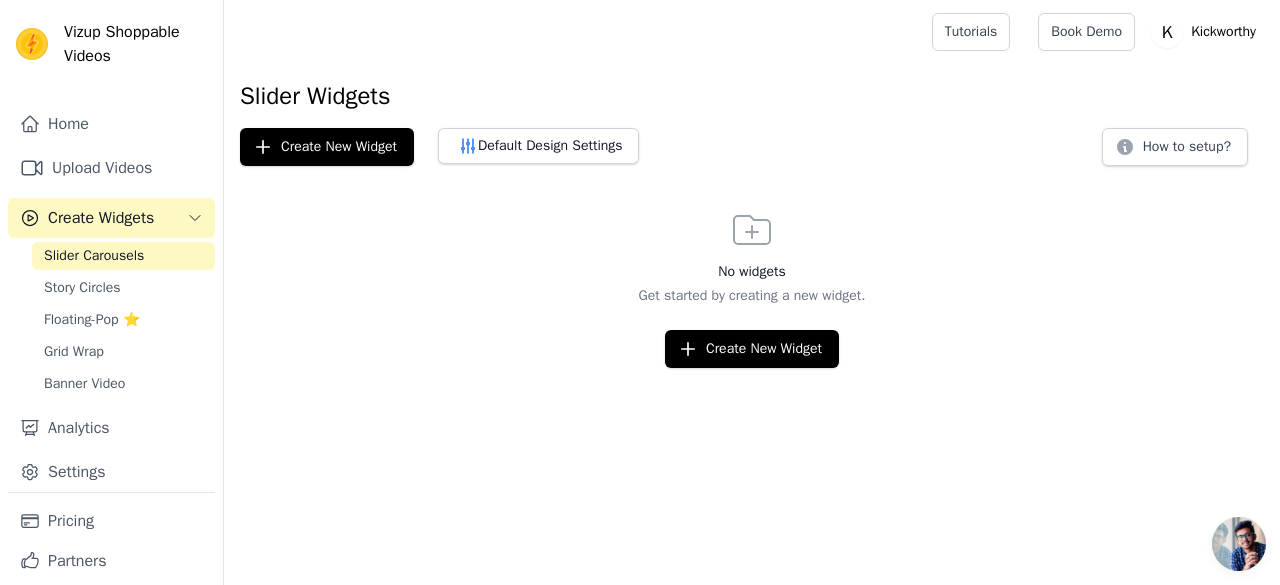 click on "Vizup Shoppable Videos
Home
Upload Videos       Create Widgets     Slider Carousels   Story Circles   Floating-Pop ⭐   Grid Wrap   Banner Video
Analytics
Settings
Pricing
Partners
How To Guides   Open sidebar       Tutorials     Book Demo   Open user menu" at bounding box center [640, 184] 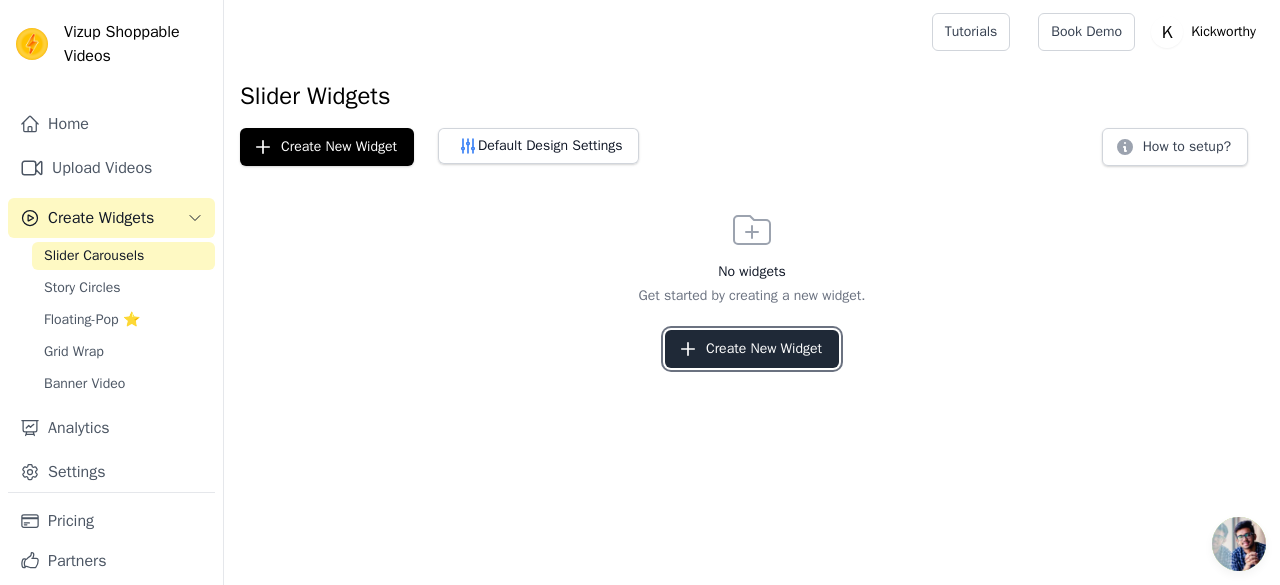 click on "Create New Widget" at bounding box center [752, 349] 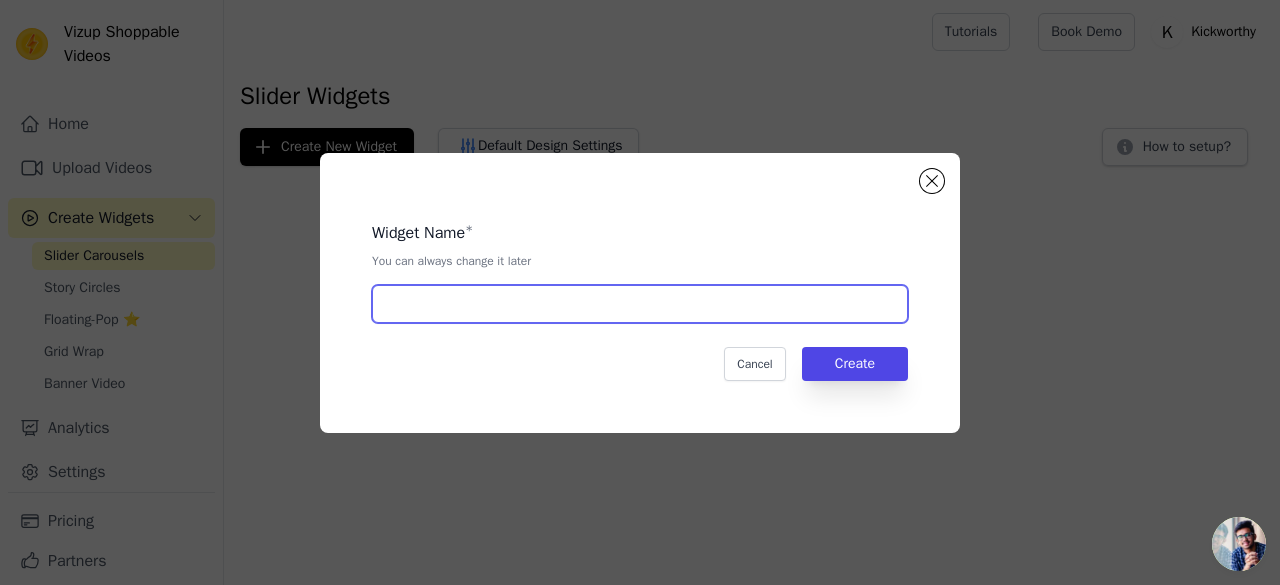 click at bounding box center [640, 304] 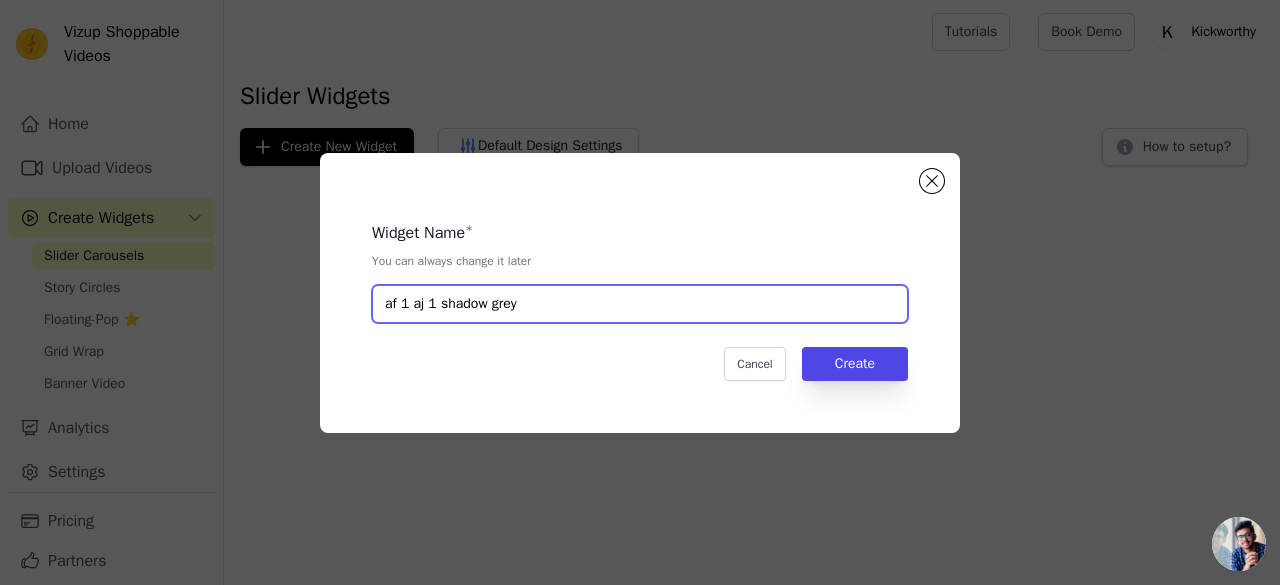 type on "af 1 aj 1 shadow grey" 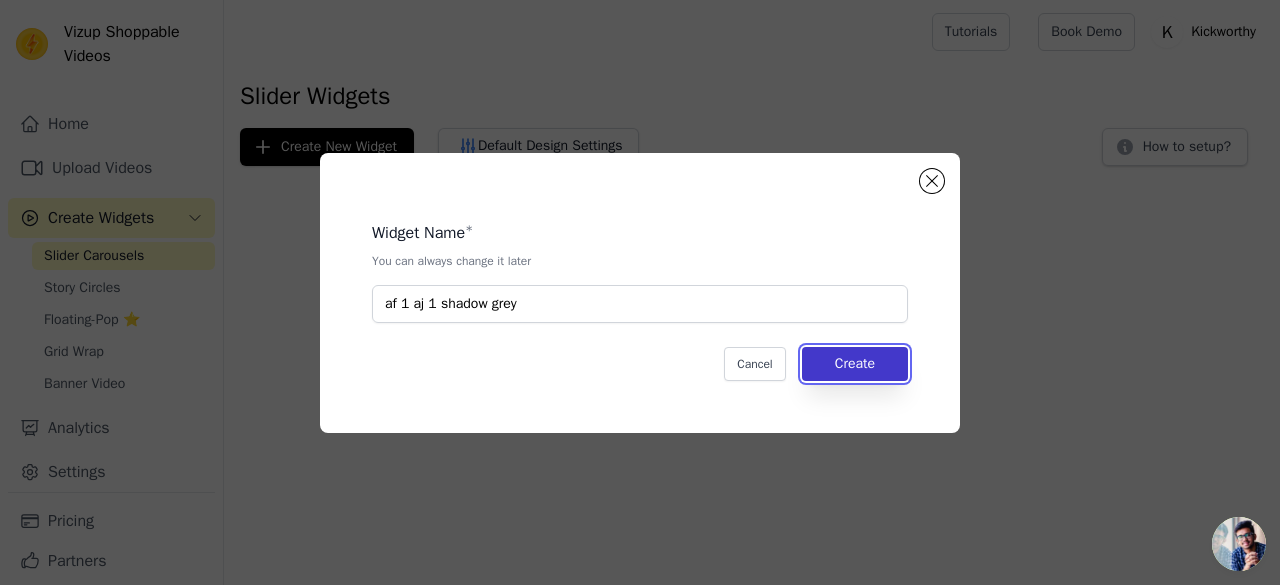 click on "Create" at bounding box center (855, 364) 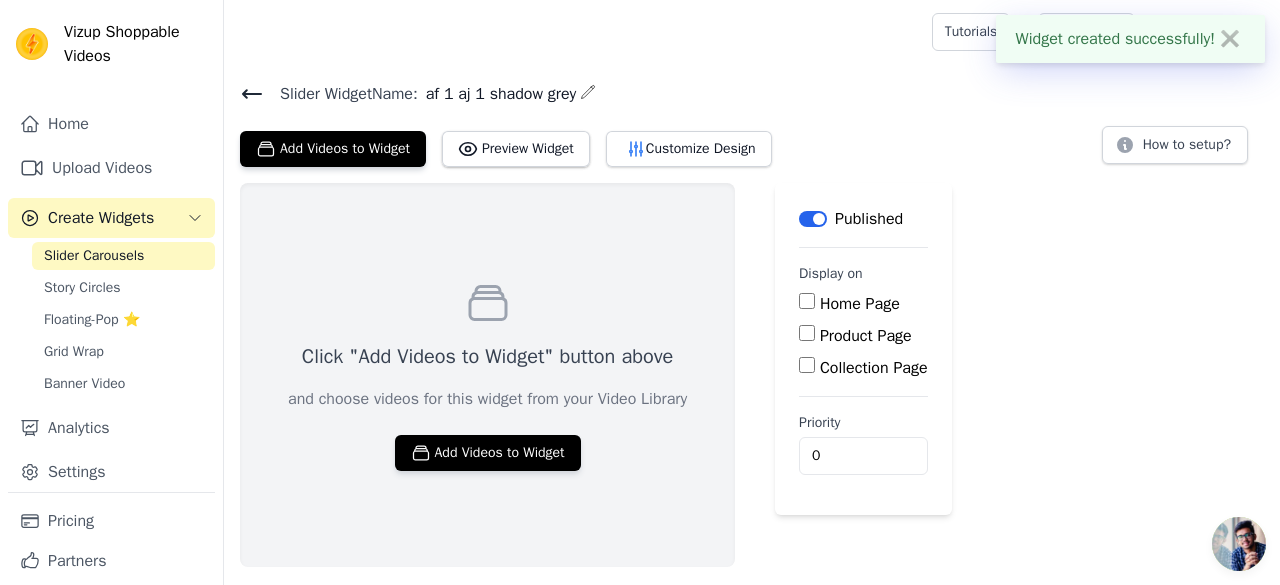click on "Product Page" at bounding box center (807, 333) 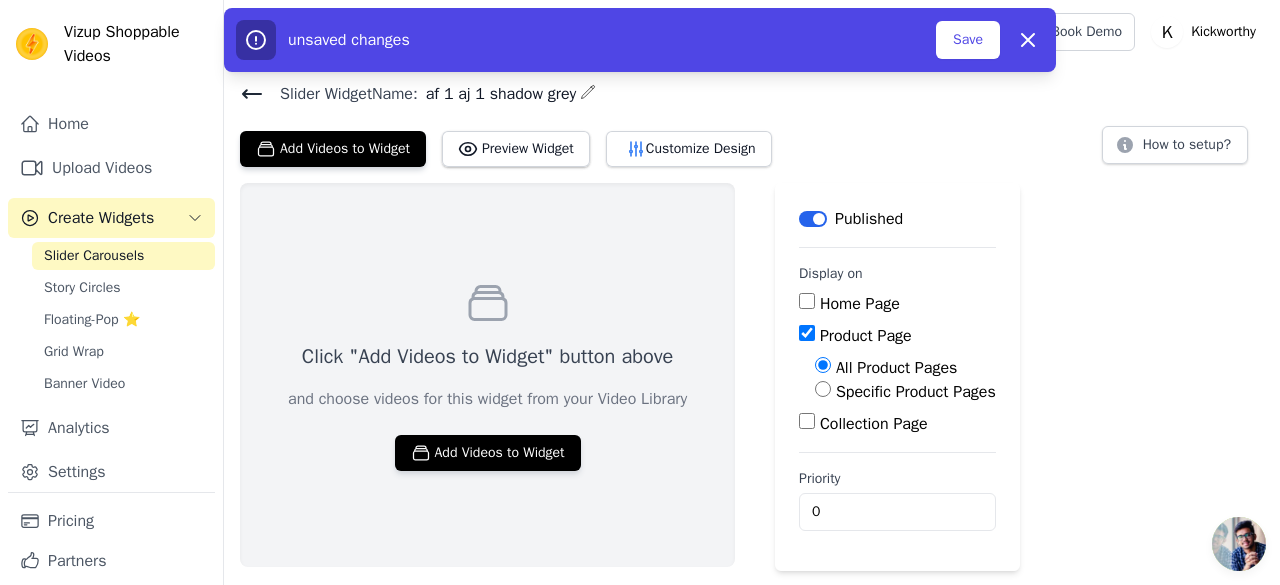 click on "Specific Product Pages" at bounding box center (823, 389) 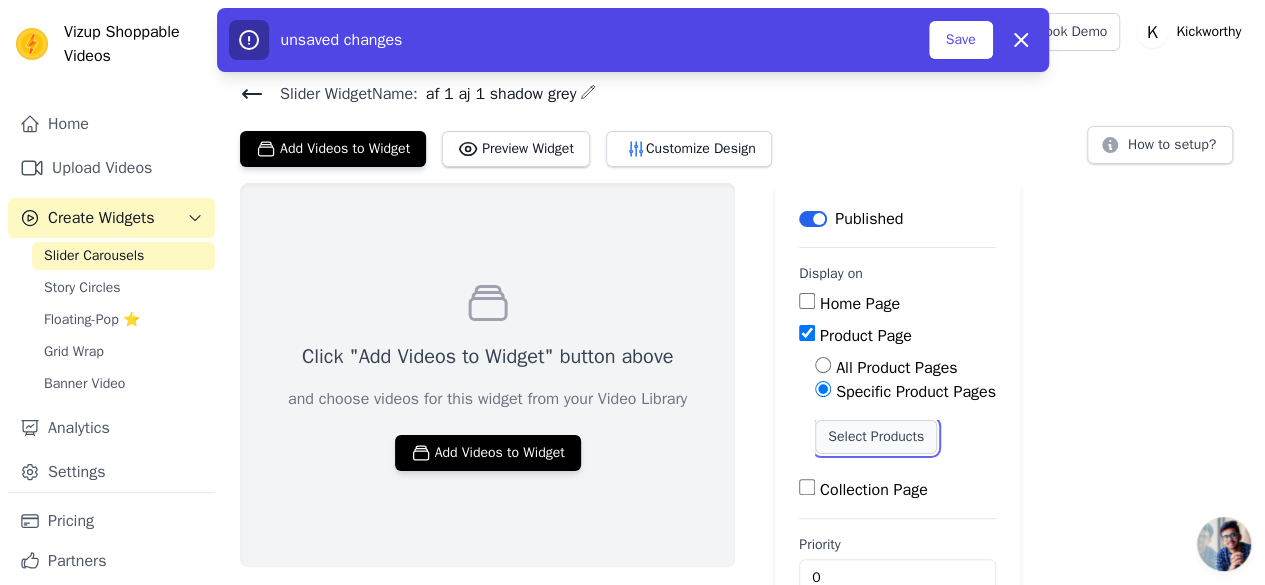 click on "Select Products" at bounding box center (876, 437) 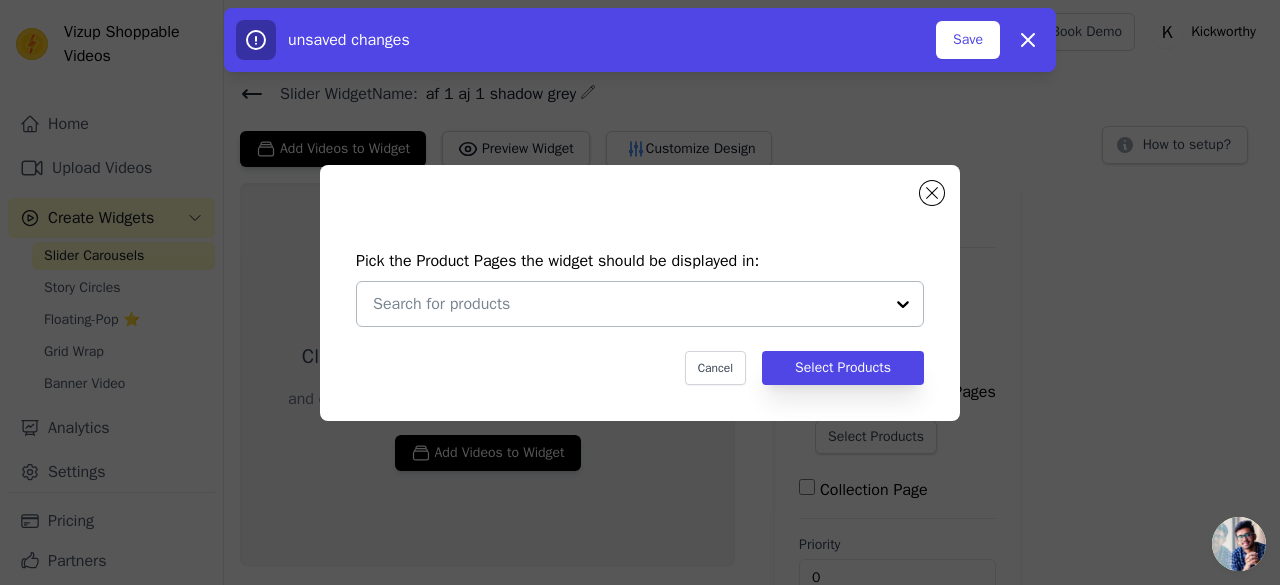 click at bounding box center [628, 304] 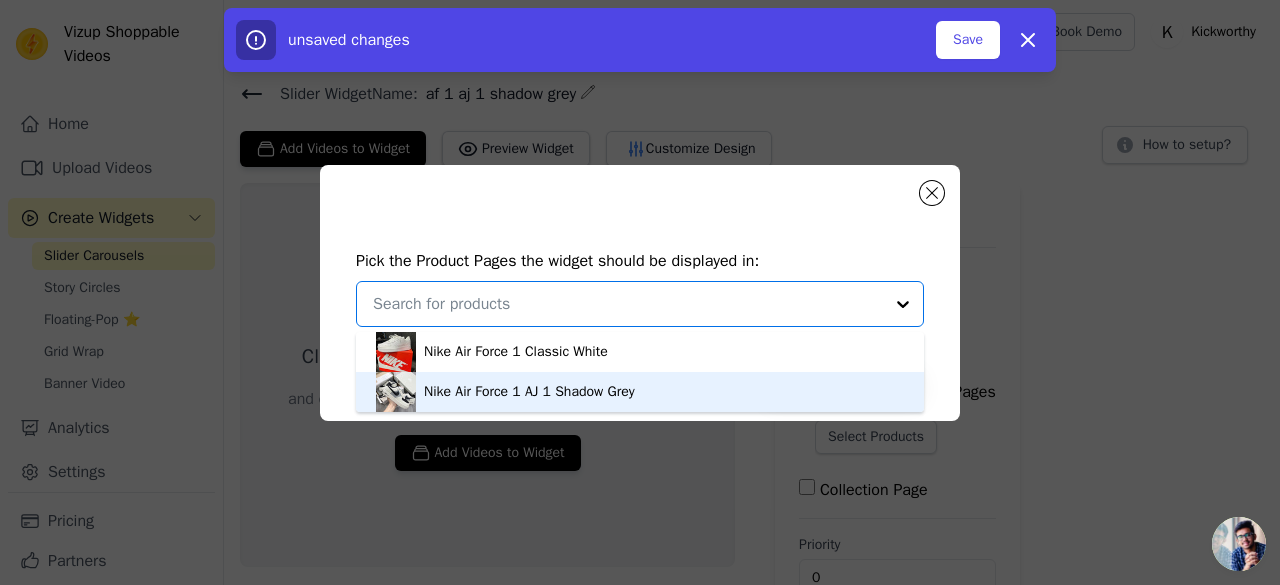 click on "Nike Air Force 1 AJ 1 Shadow Grey" at bounding box center [640, 392] 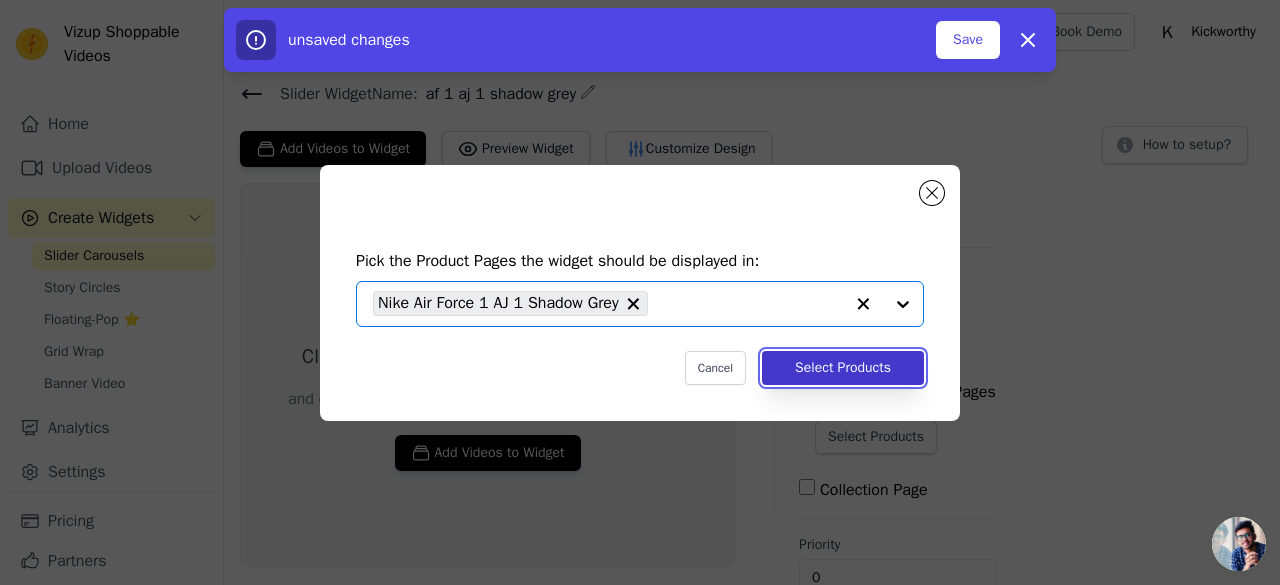 click on "Select Products" at bounding box center (843, 368) 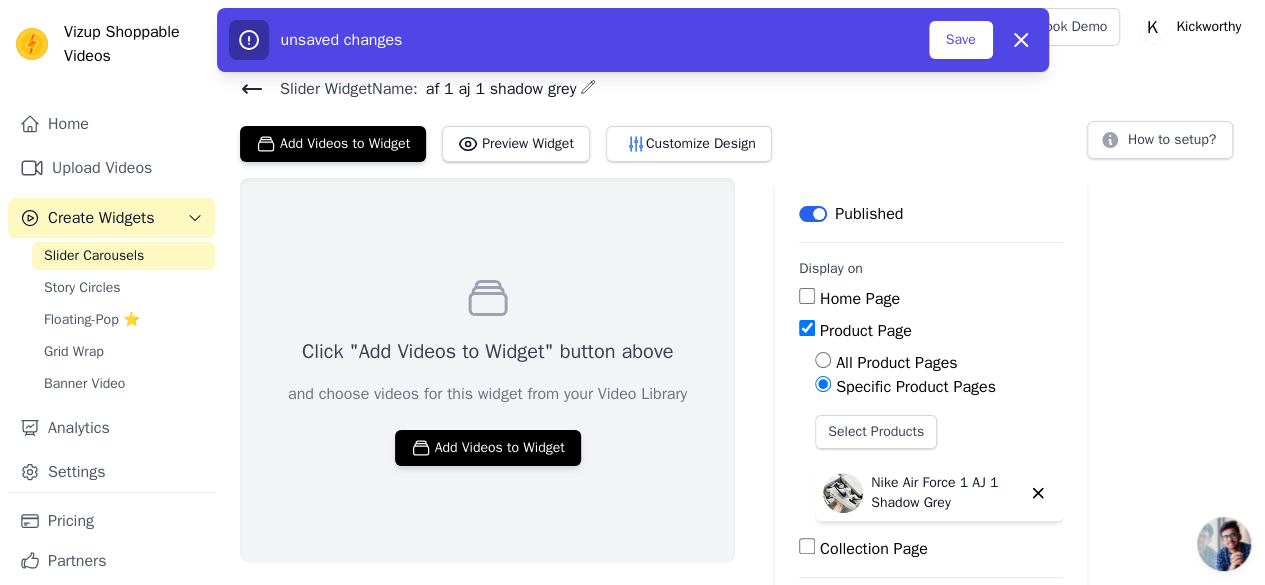 scroll, scrollTop: 0, scrollLeft: 0, axis: both 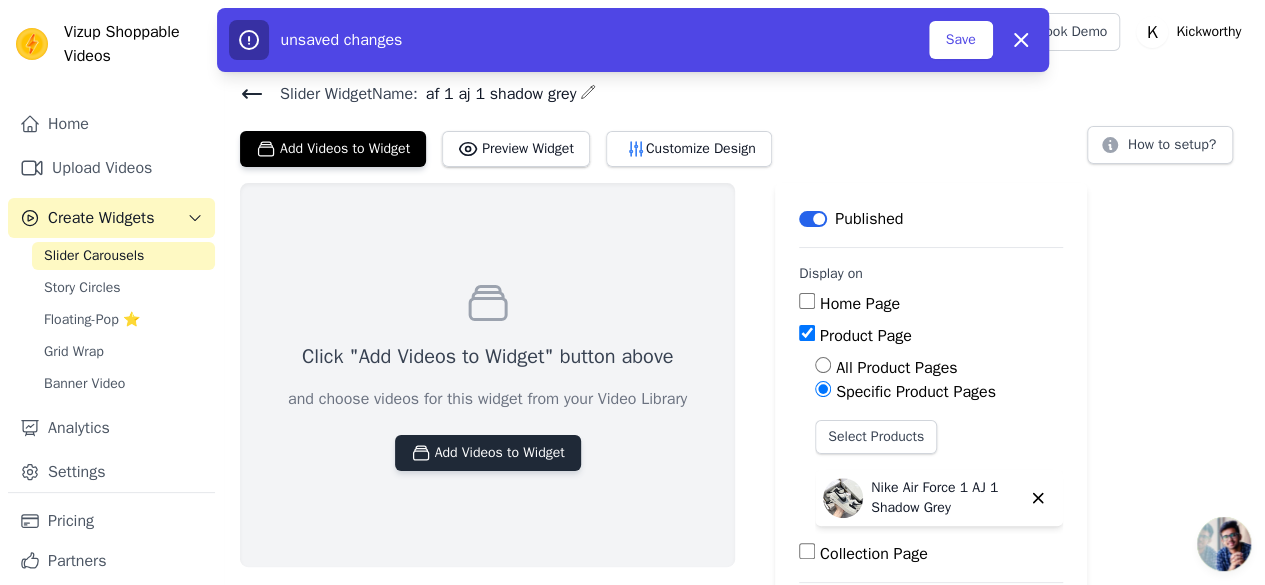 click on "Add Videos to Widget" at bounding box center [488, 453] 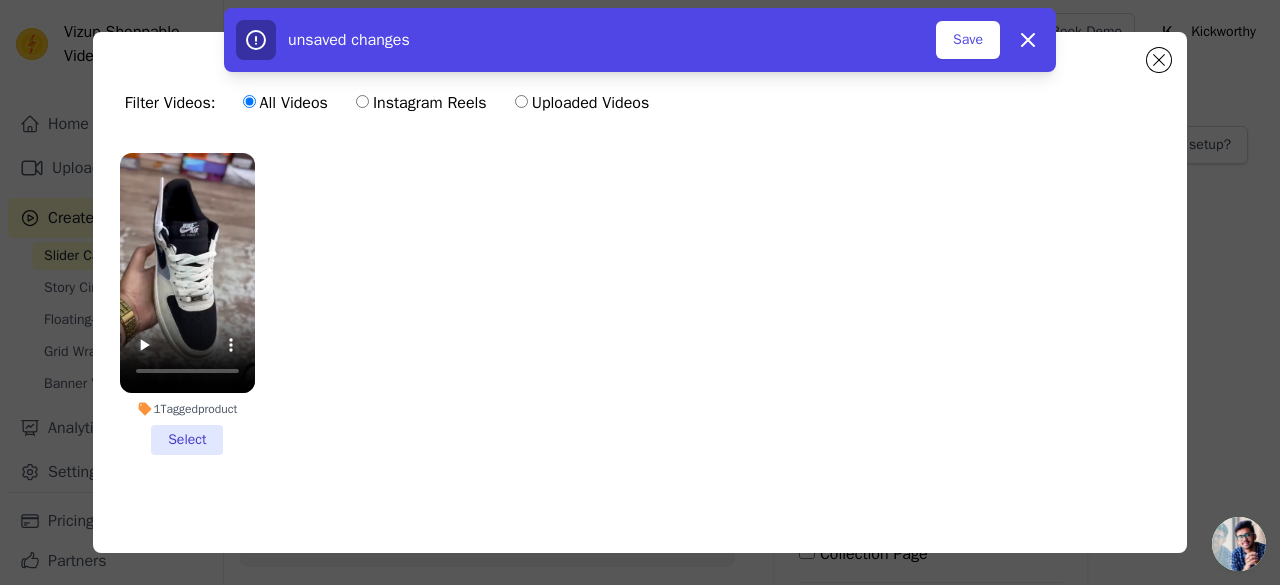 click on "1  Tagged  product     Select" at bounding box center [187, 304] 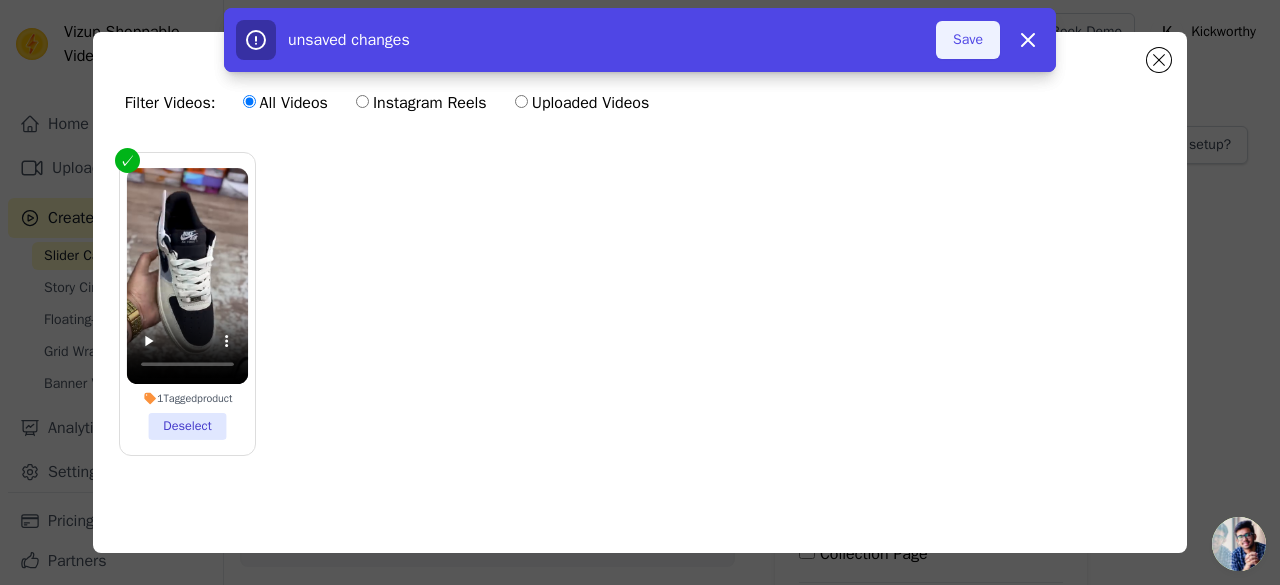 click on "Save" at bounding box center [968, 40] 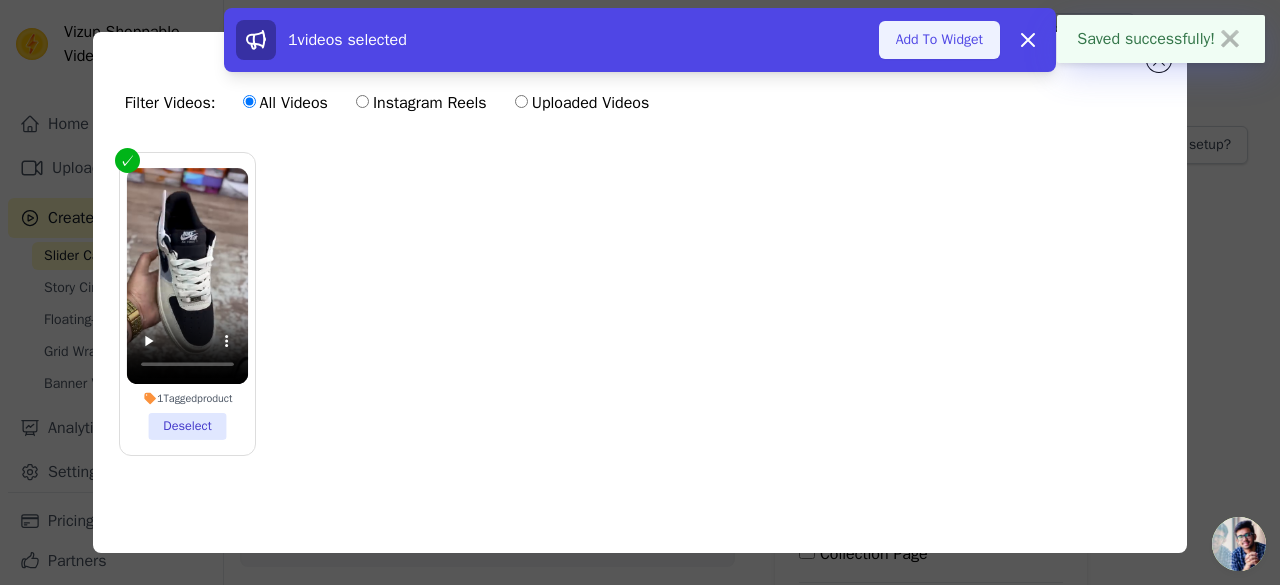 click on "Add To Widget" at bounding box center [939, 40] 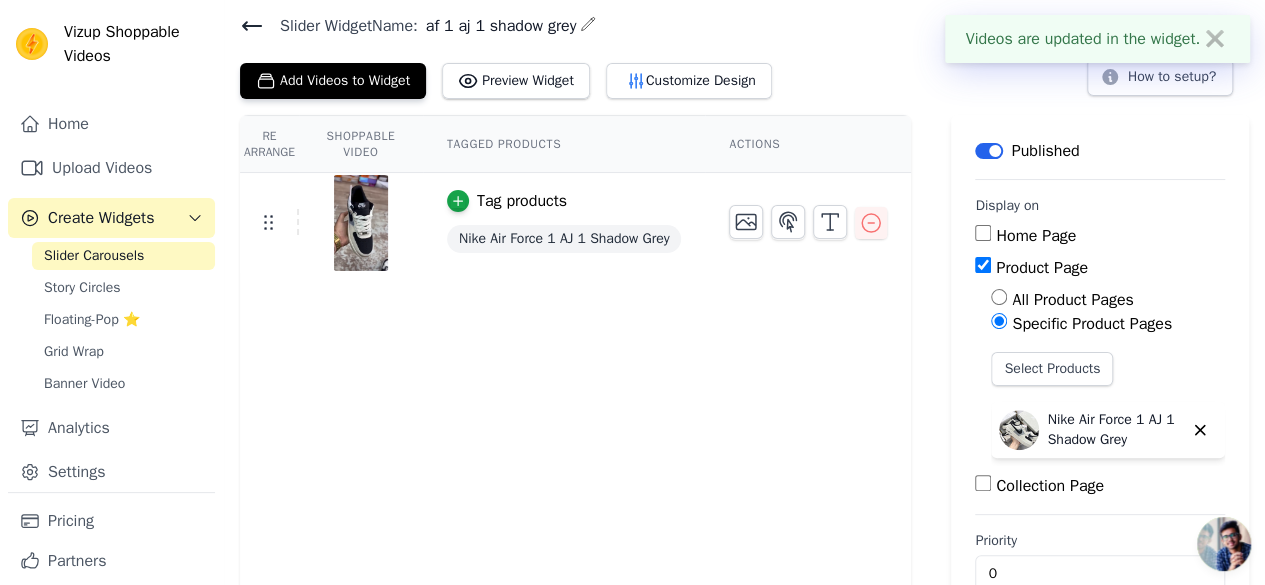 scroll, scrollTop: 112, scrollLeft: 0, axis: vertical 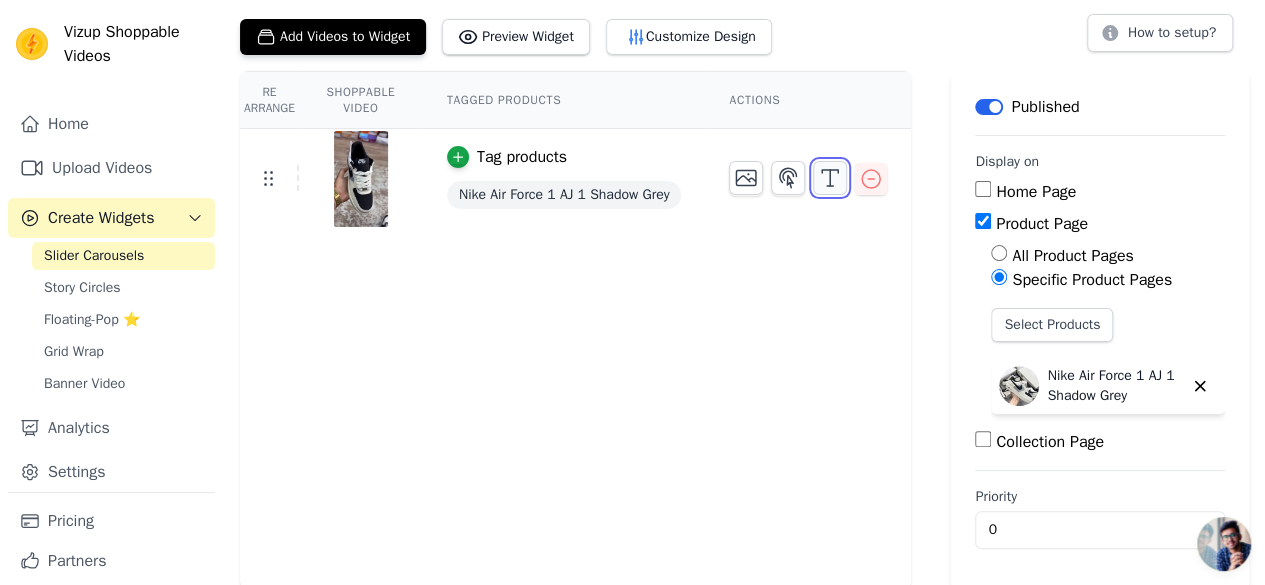 click at bounding box center (830, 178) 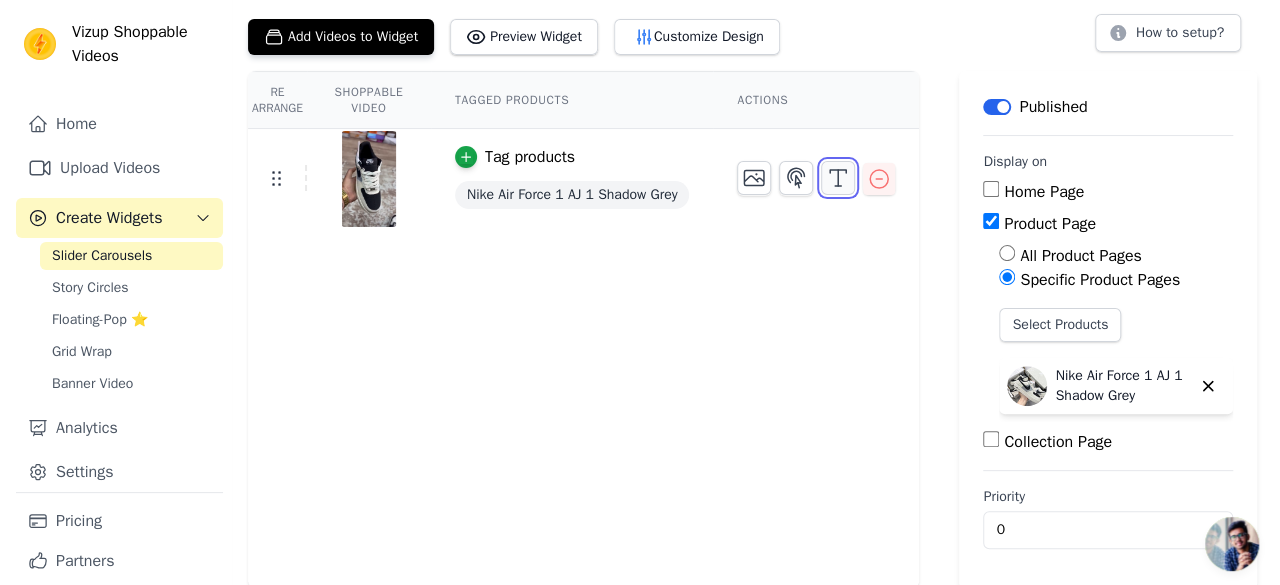 scroll, scrollTop: 0, scrollLeft: 0, axis: both 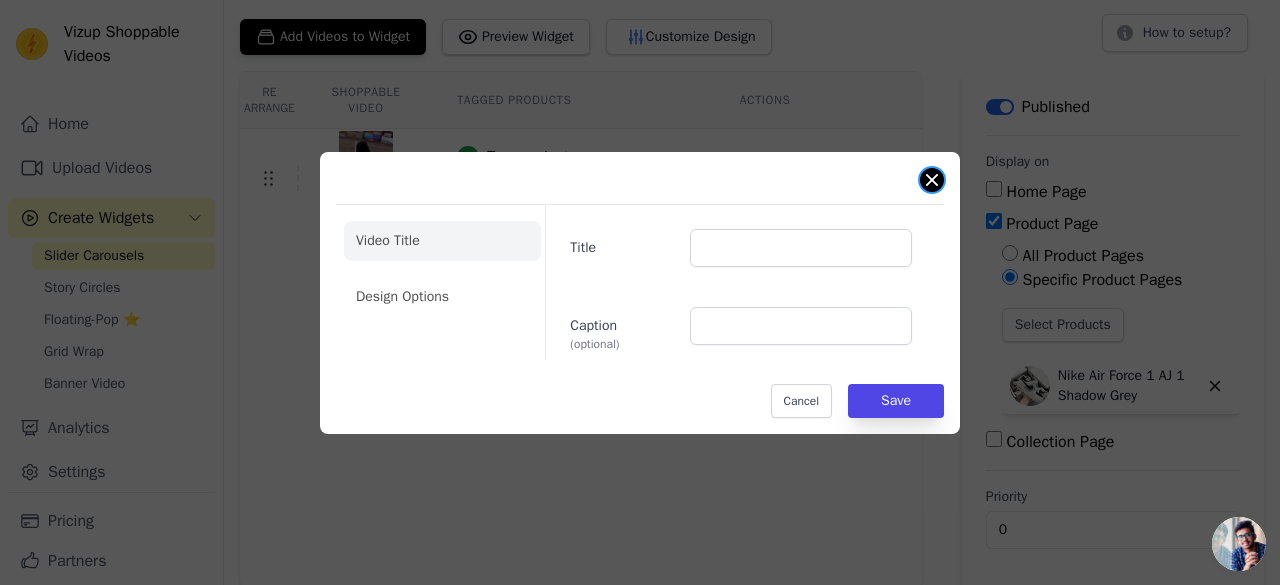click at bounding box center (932, 180) 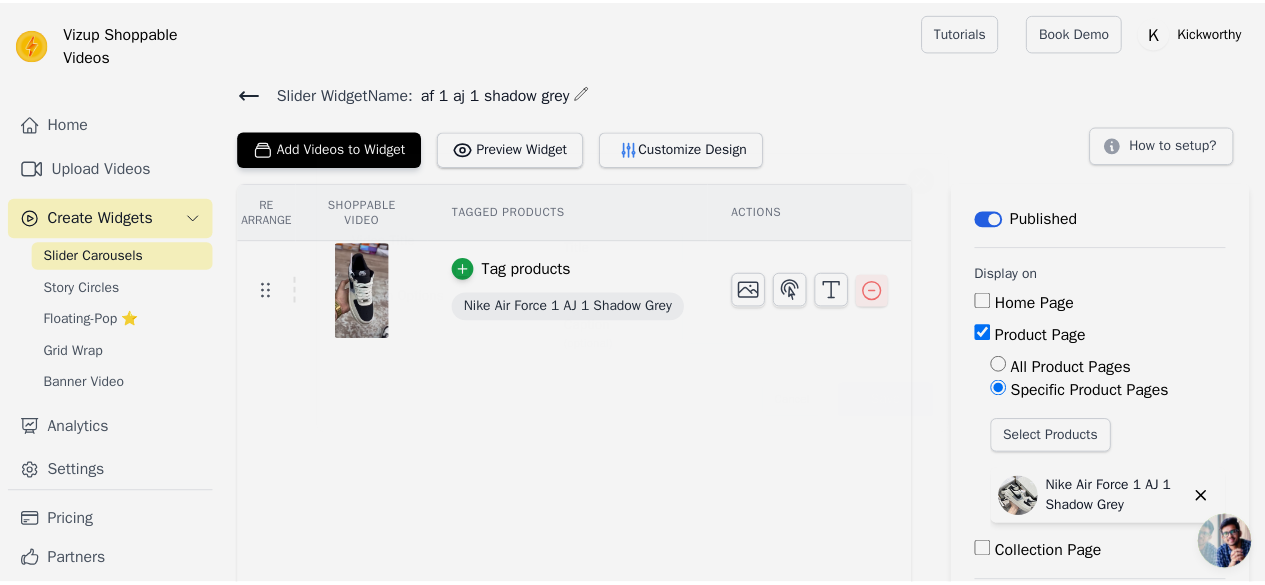 scroll, scrollTop: 112, scrollLeft: 0, axis: vertical 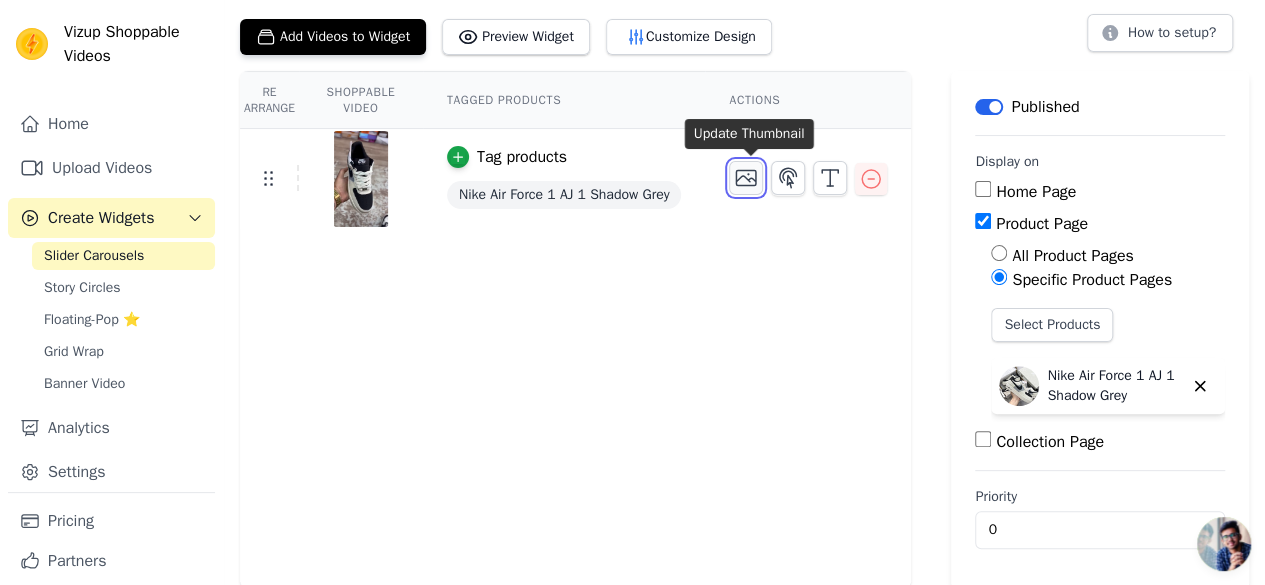 click 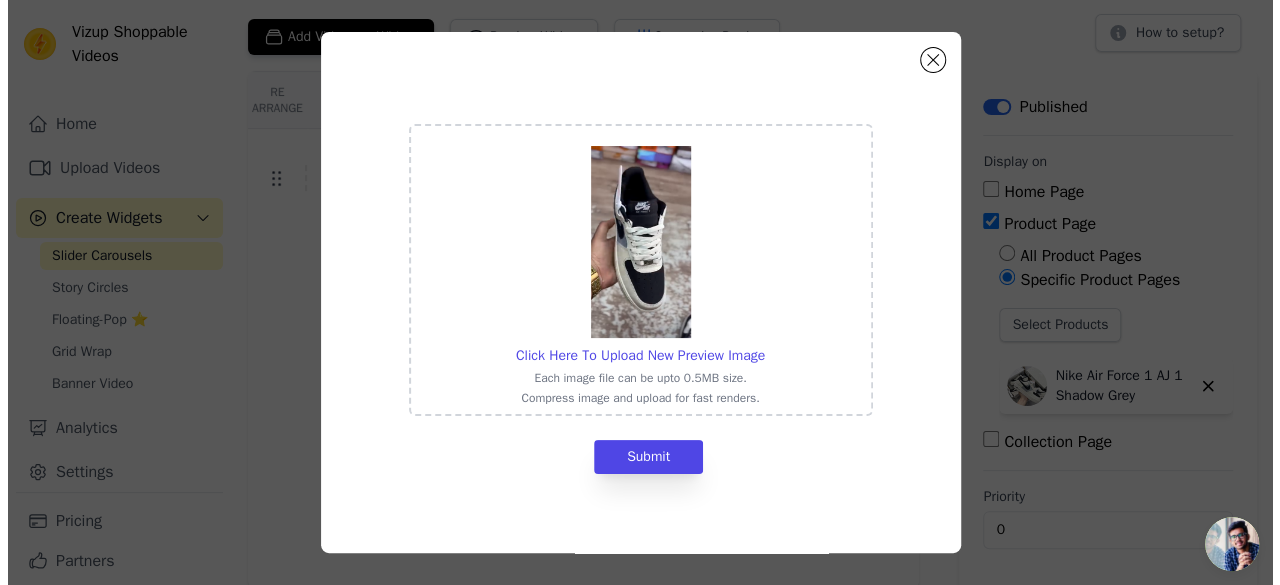 scroll, scrollTop: 0, scrollLeft: 0, axis: both 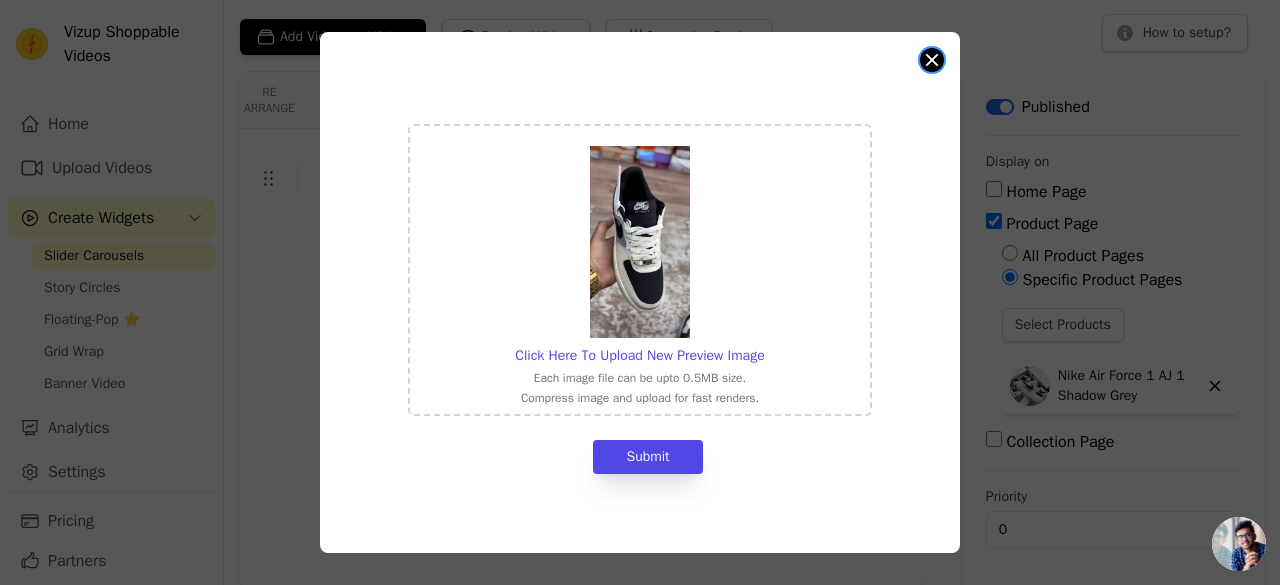 click at bounding box center (932, 60) 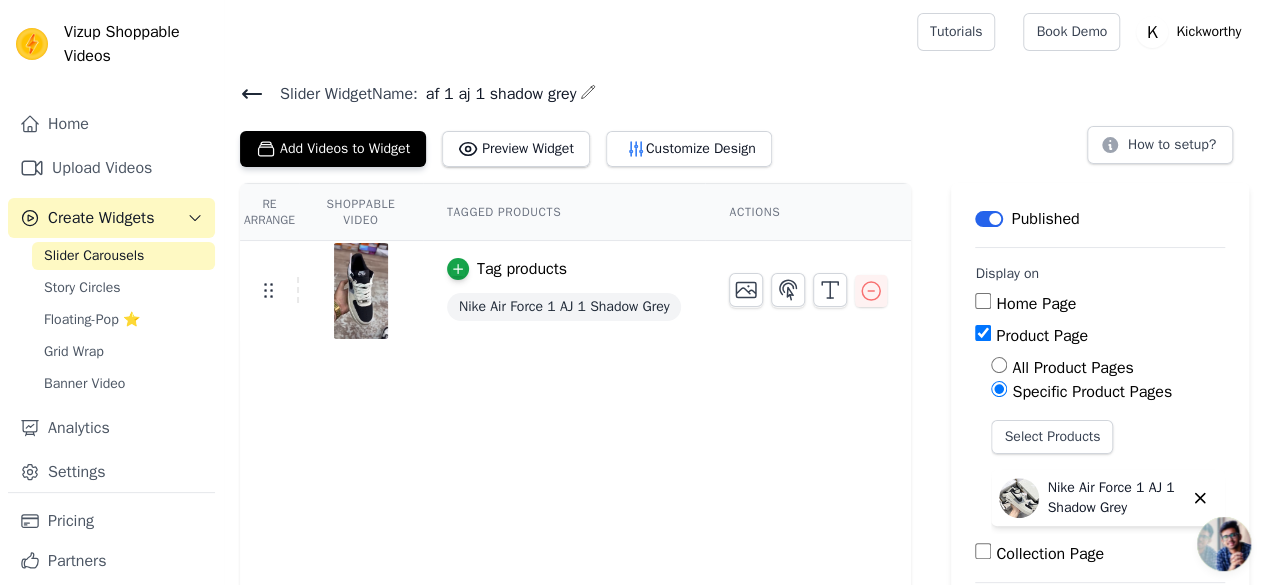 scroll, scrollTop: 112, scrollLeft: 0, axis: vertical 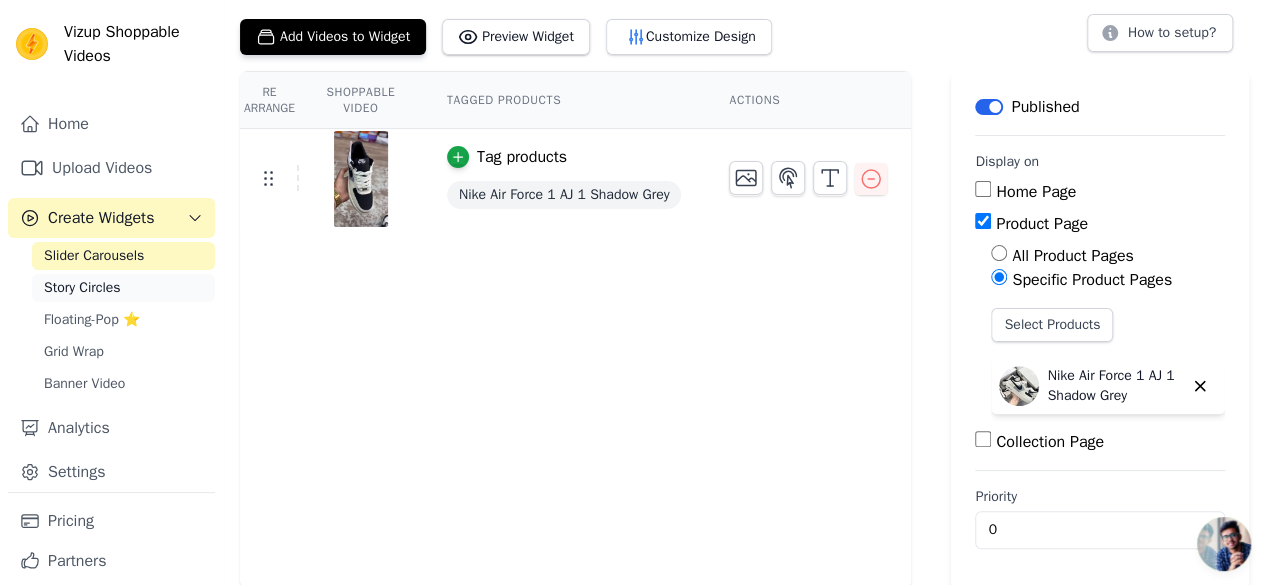 click on "Story Circles" at bounding box center (123, 288) 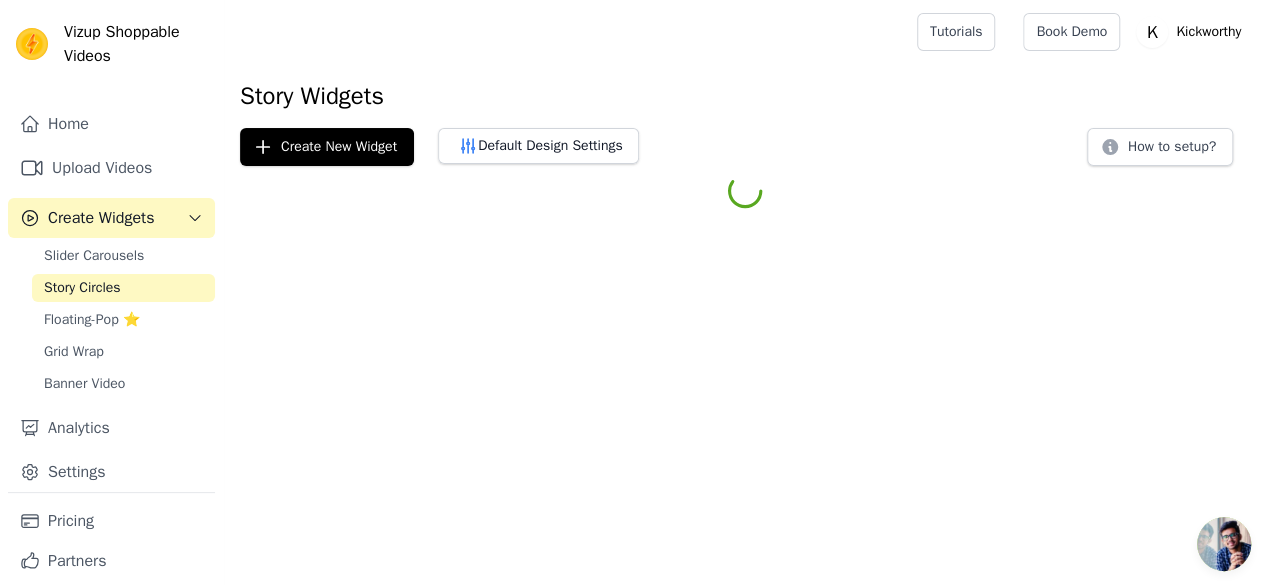 scroll, scrollTop: 0, scrollLeft: 0, axis: both 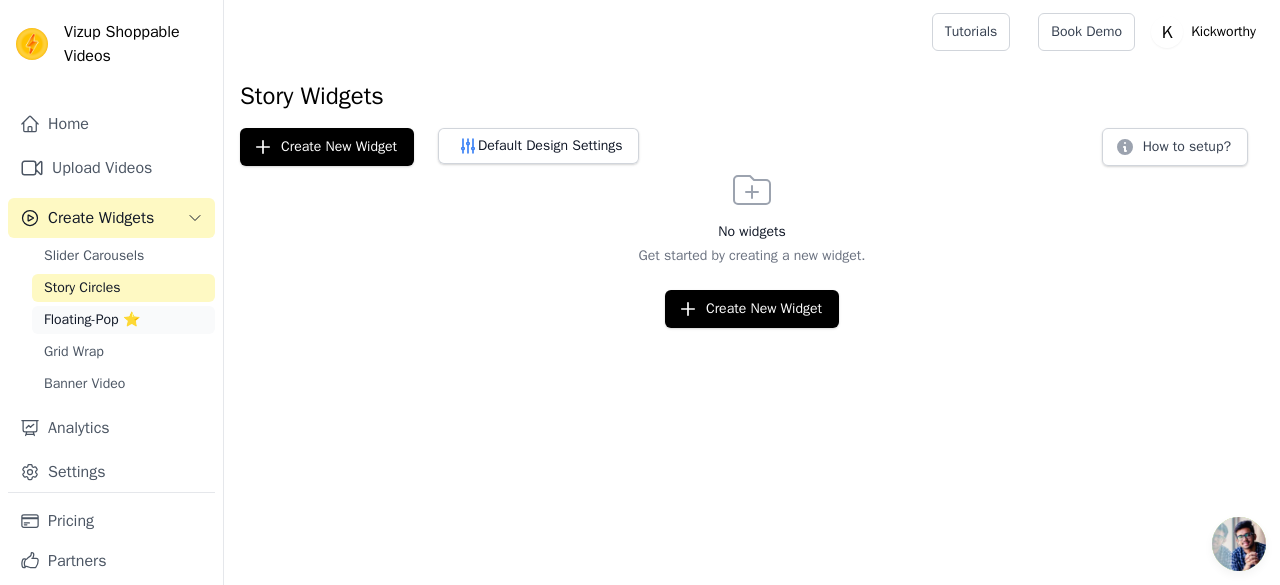 click on "Floating-Pop ⭐" at bounding box center [92, 320] 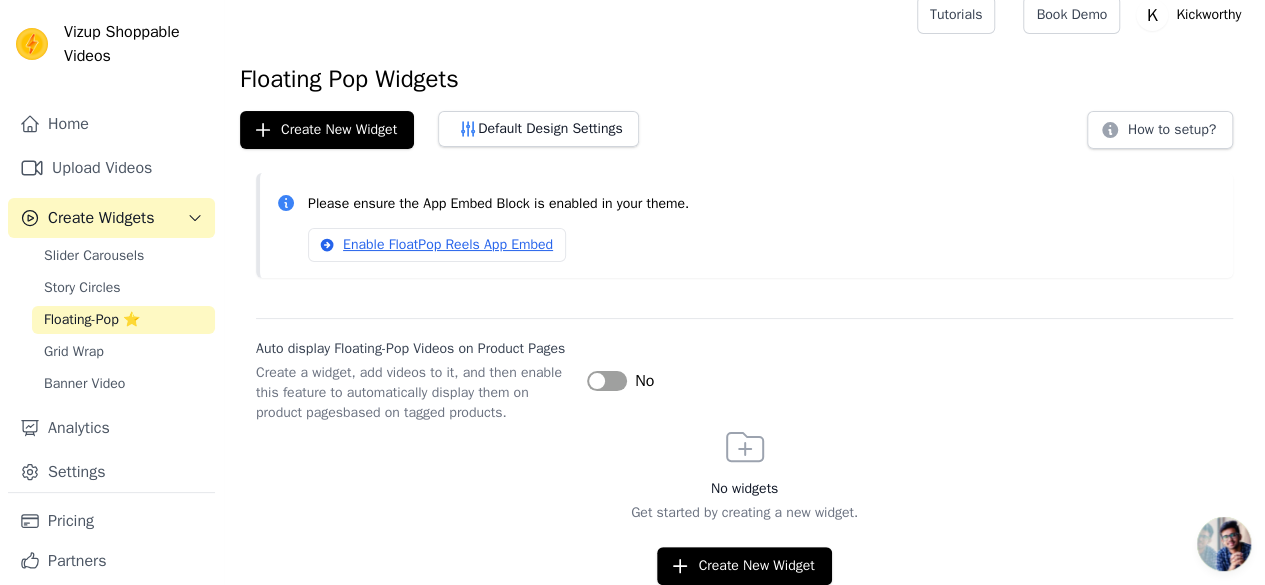 scroll, scrollTop: 34, scrollLeft: 0, axis: vertical 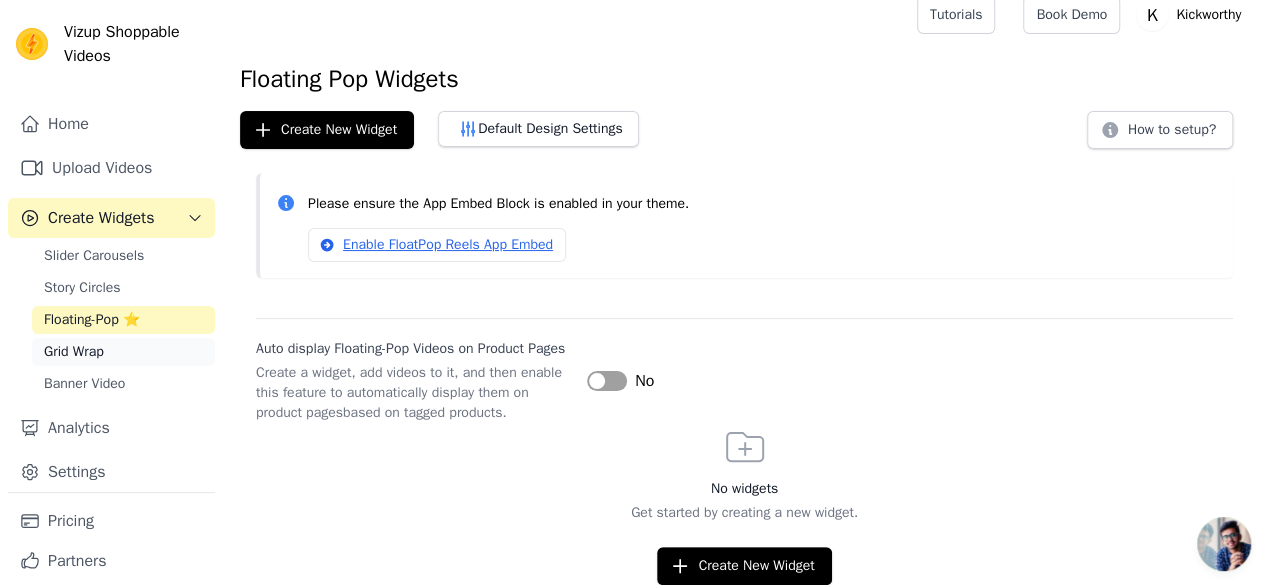 click on "Grid Wrap" at bounding box center (74, 352) 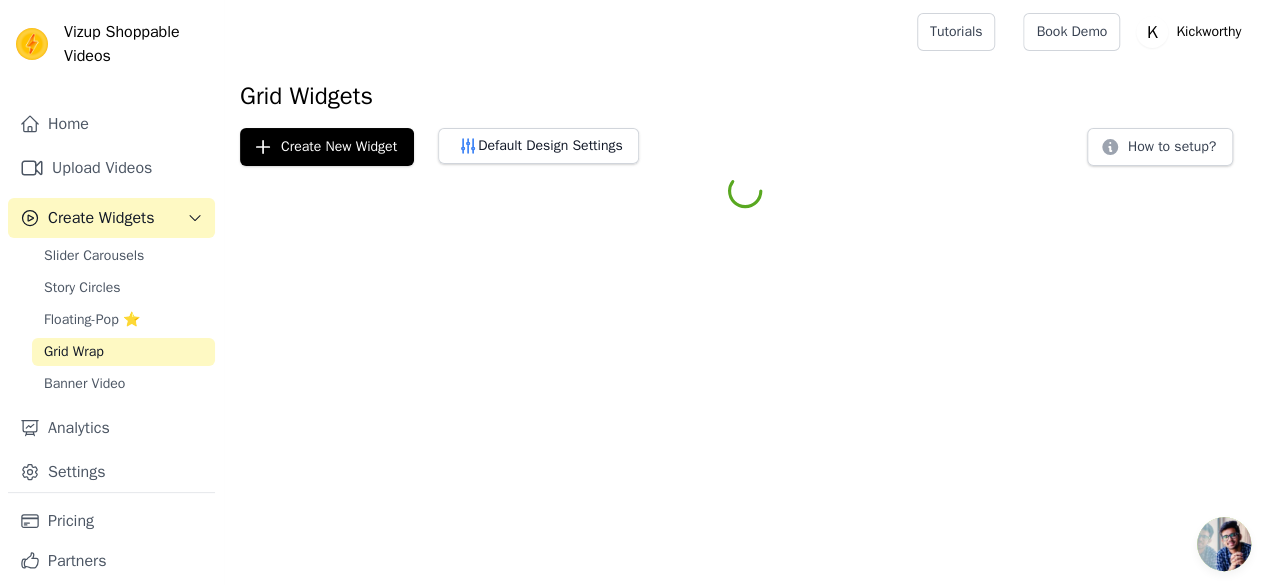 scroll, scrollTop: 0, scrollLeft: 0, axis: both 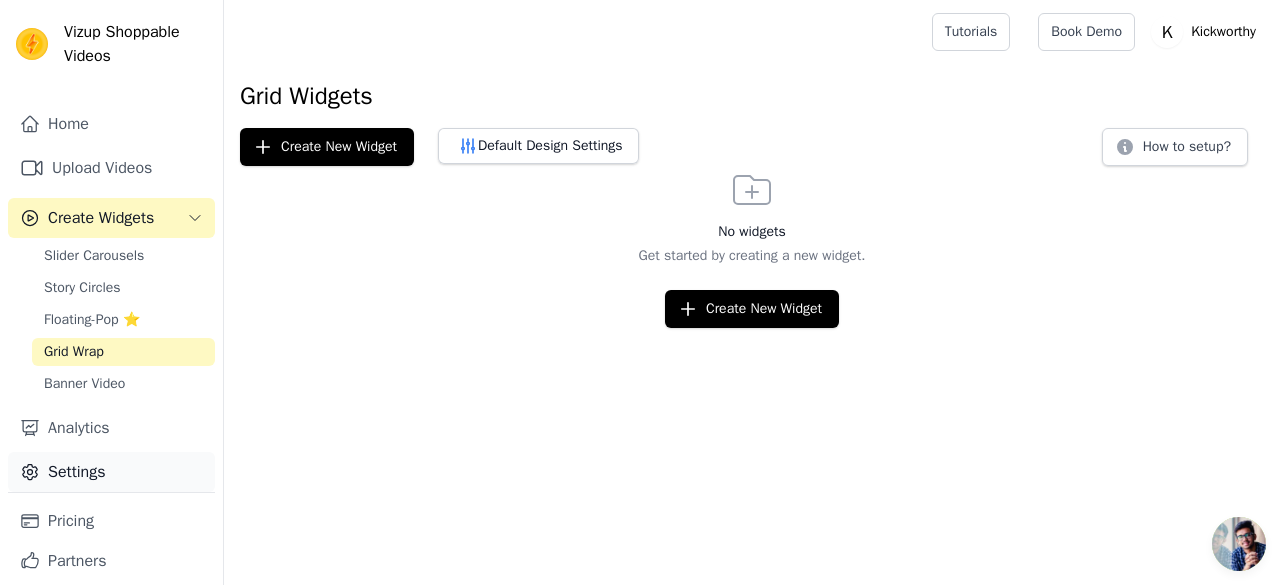 click on "Settings" at bounding box center [111, 472] 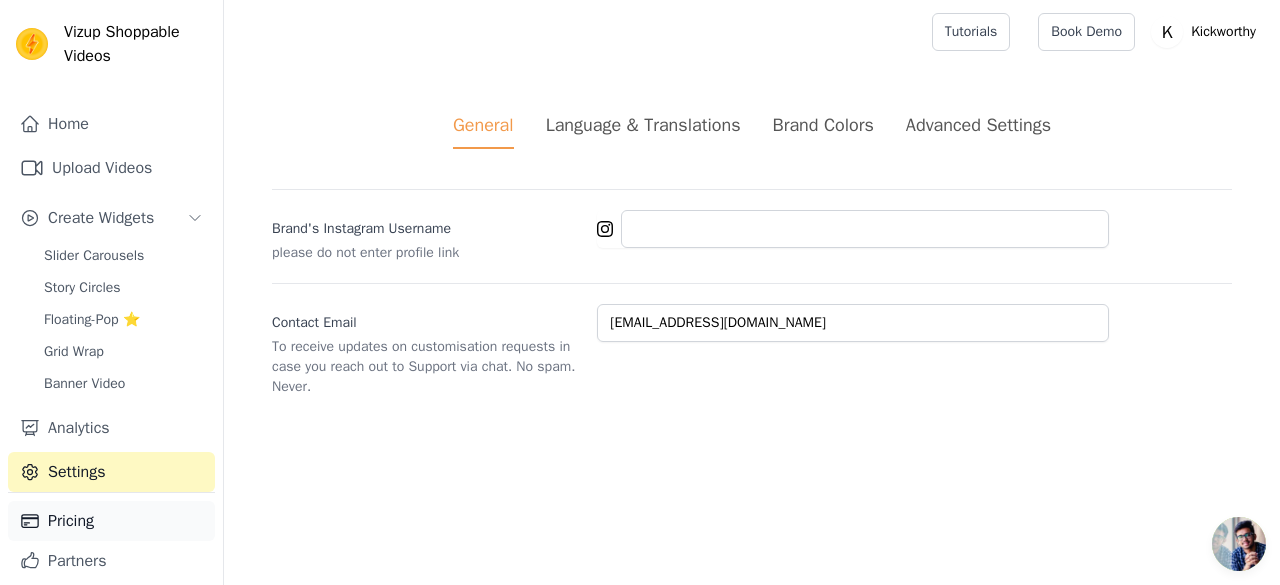 click on "Pricing" at bounding box center (111, 521) 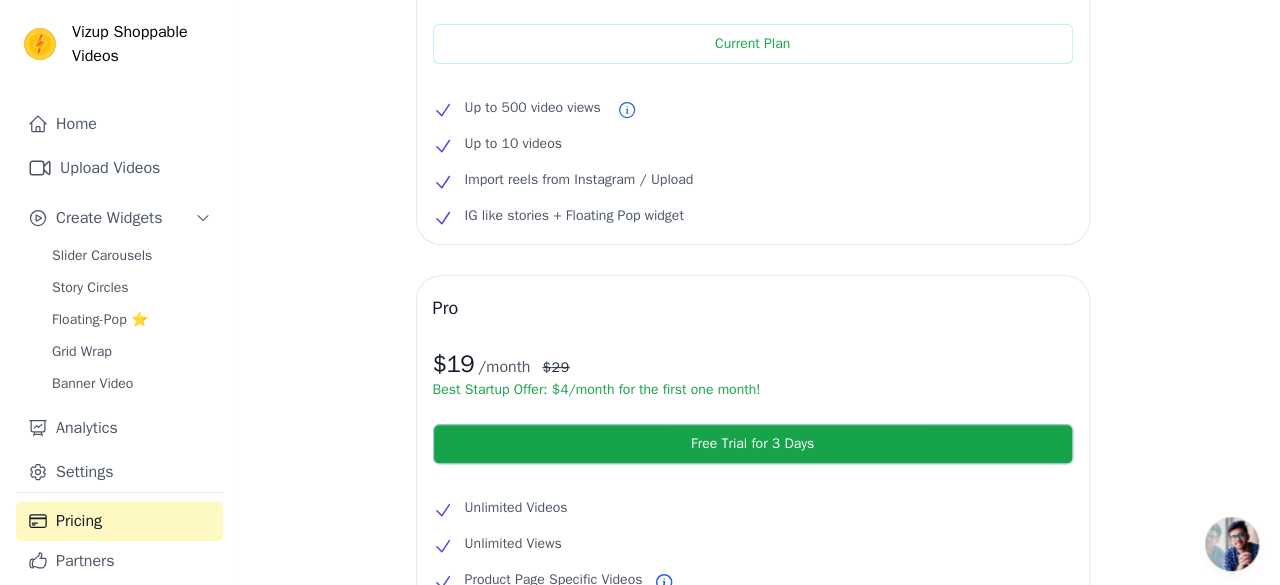 scroll, scrollTop: 0, scrollLeft: 0, axis: both 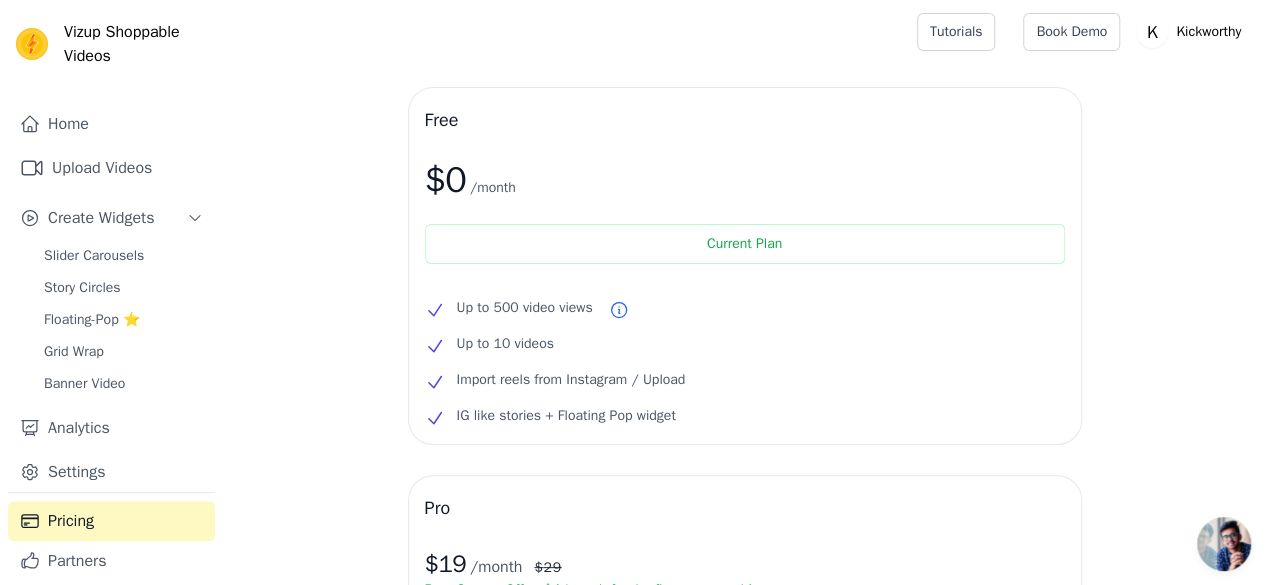 click on "Vizup Shoppable Videos" at bounding box center [111, 44] 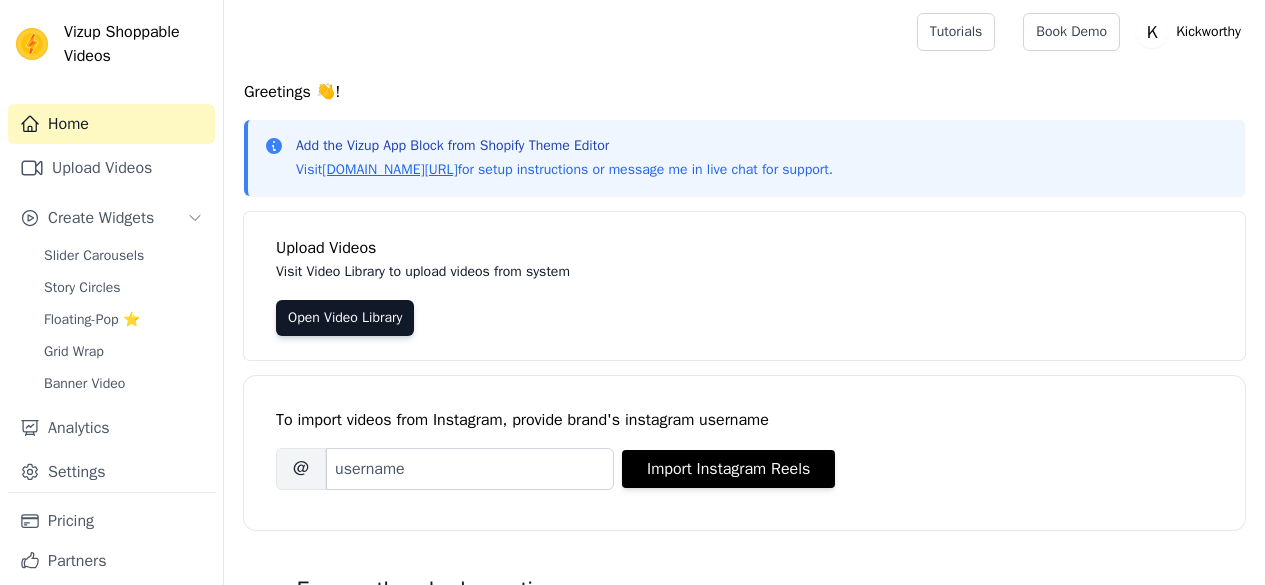 scroll, scrollTop: 0, scrollLeft: 0, axis: both 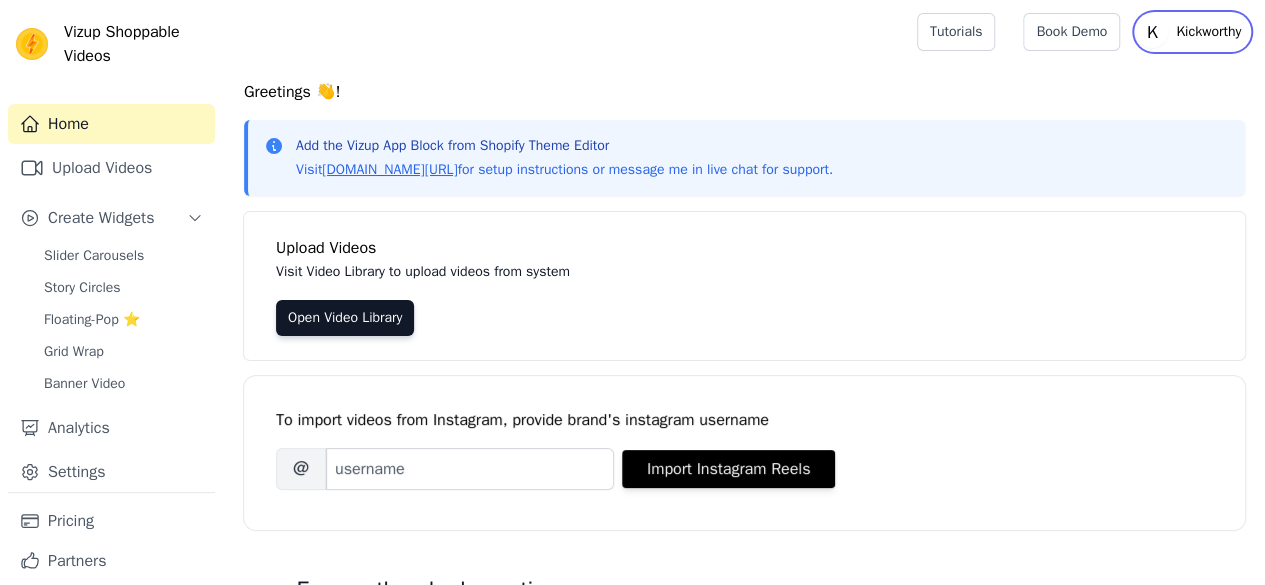 click on "Kickworthy" at bounding box center [1208, 32] 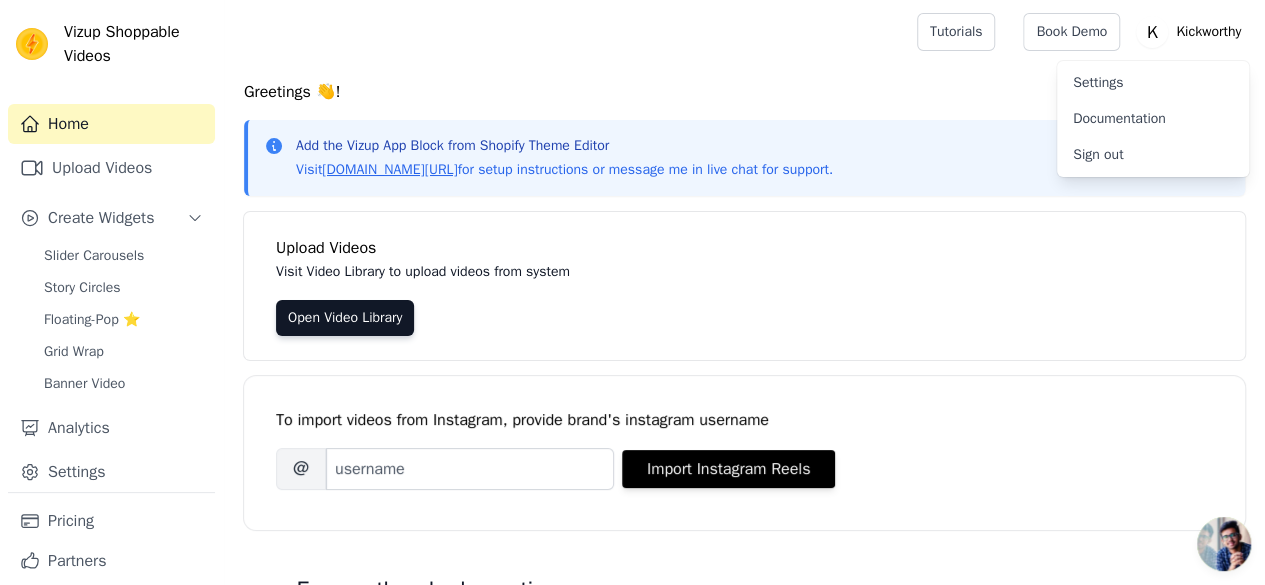 click on "Sign out" at bounding box center (1153, 155) 